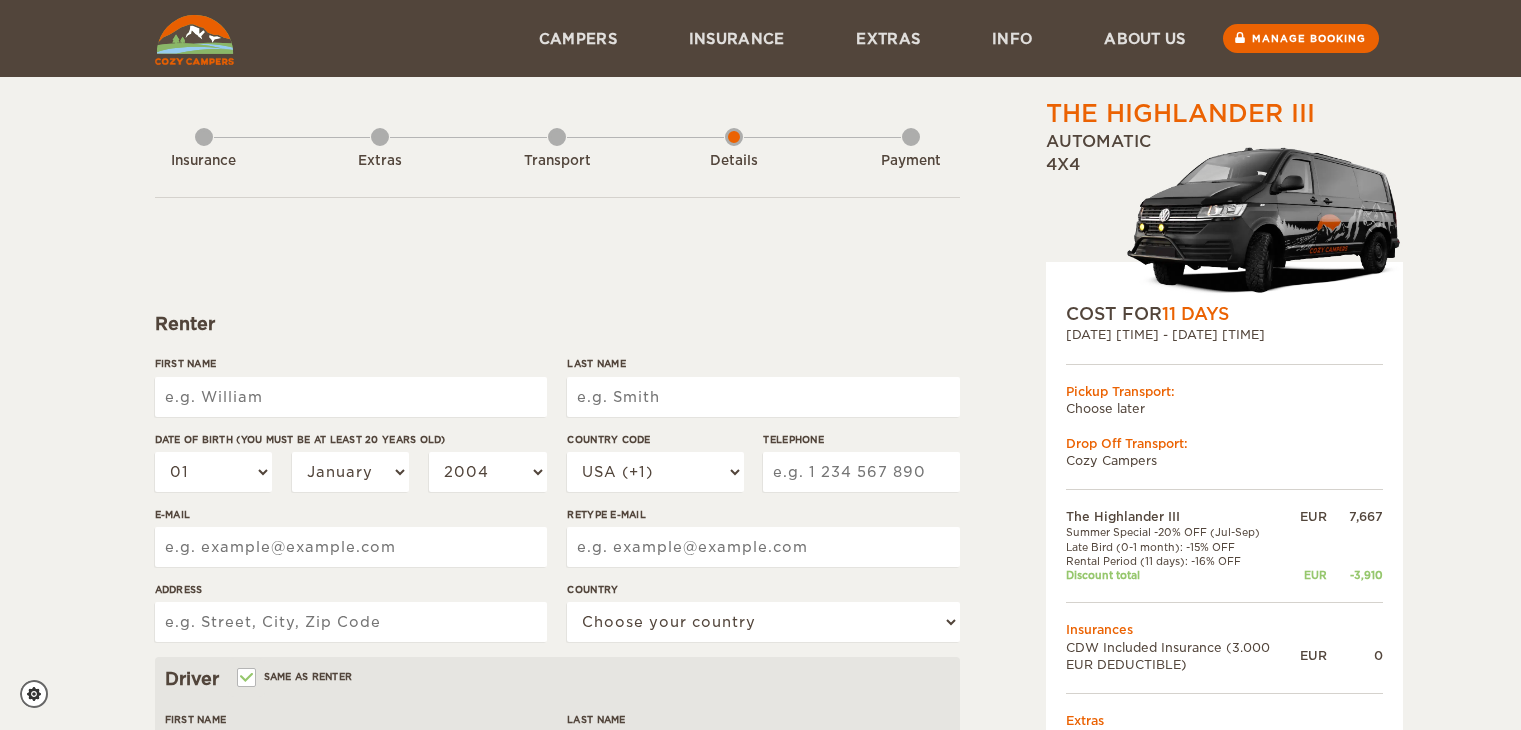 scroll, scrollTop: 0, scrollLeft: 0, axis: both 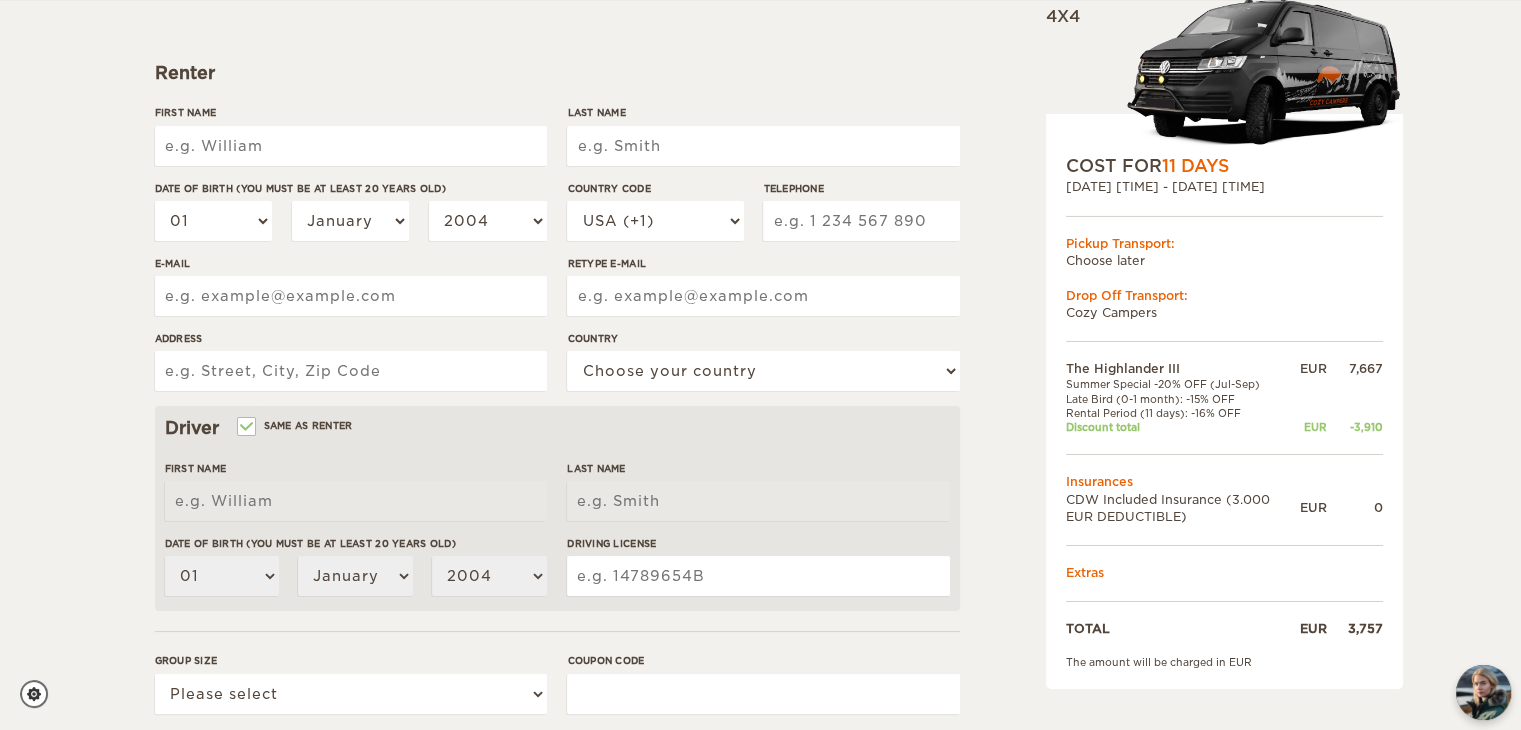 click on "First Name" at bounding box center [351, 146] 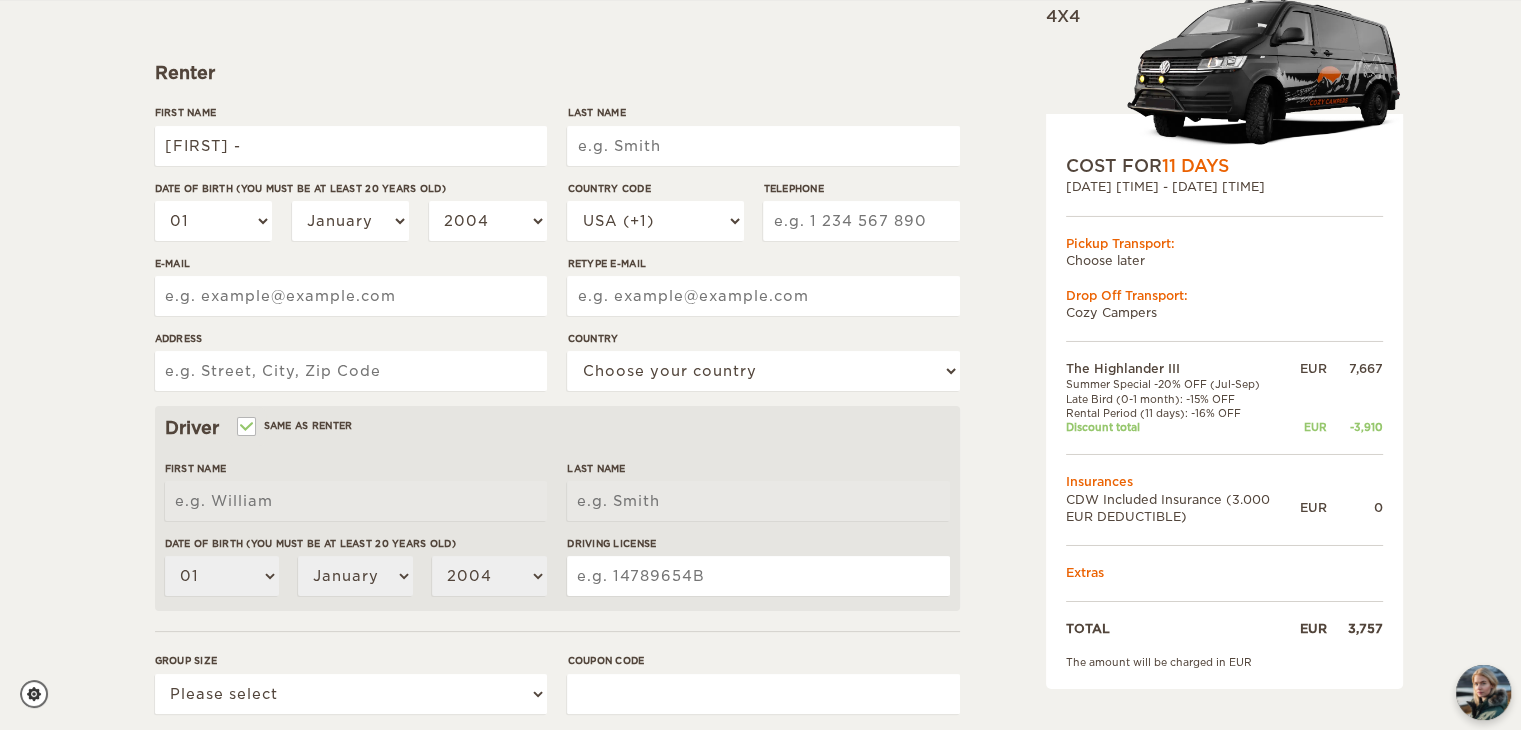 type on "[LAST]" 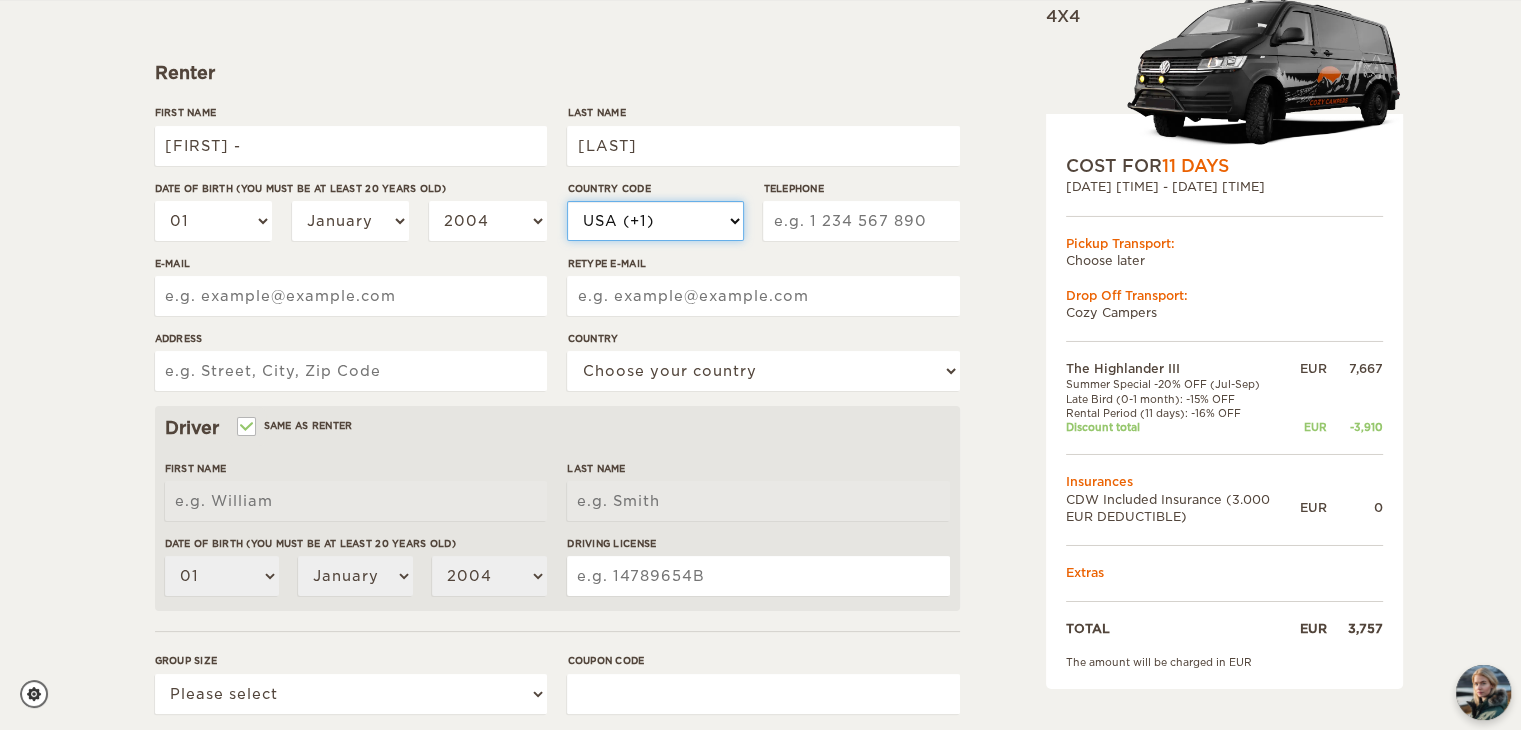 select on "32" 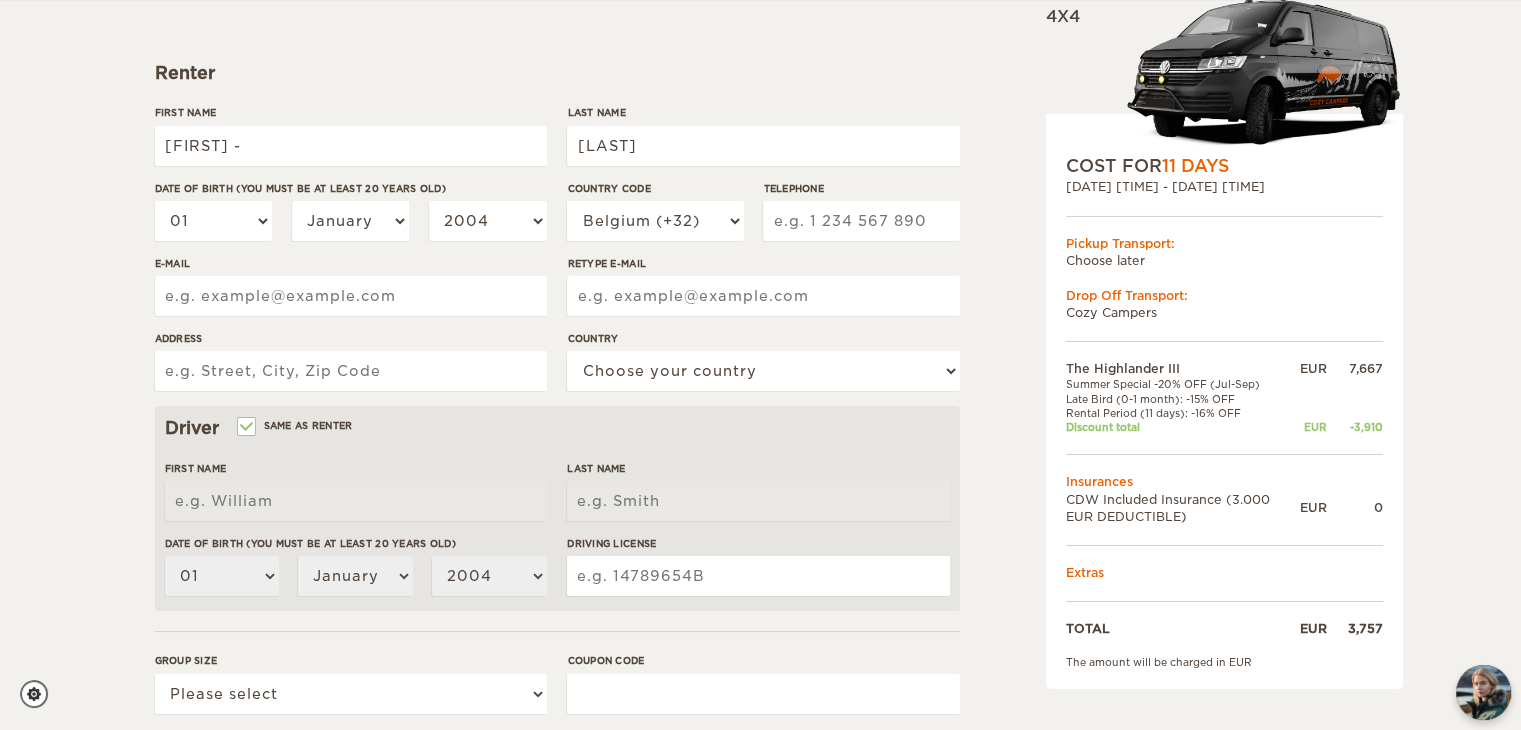type on "477442619" 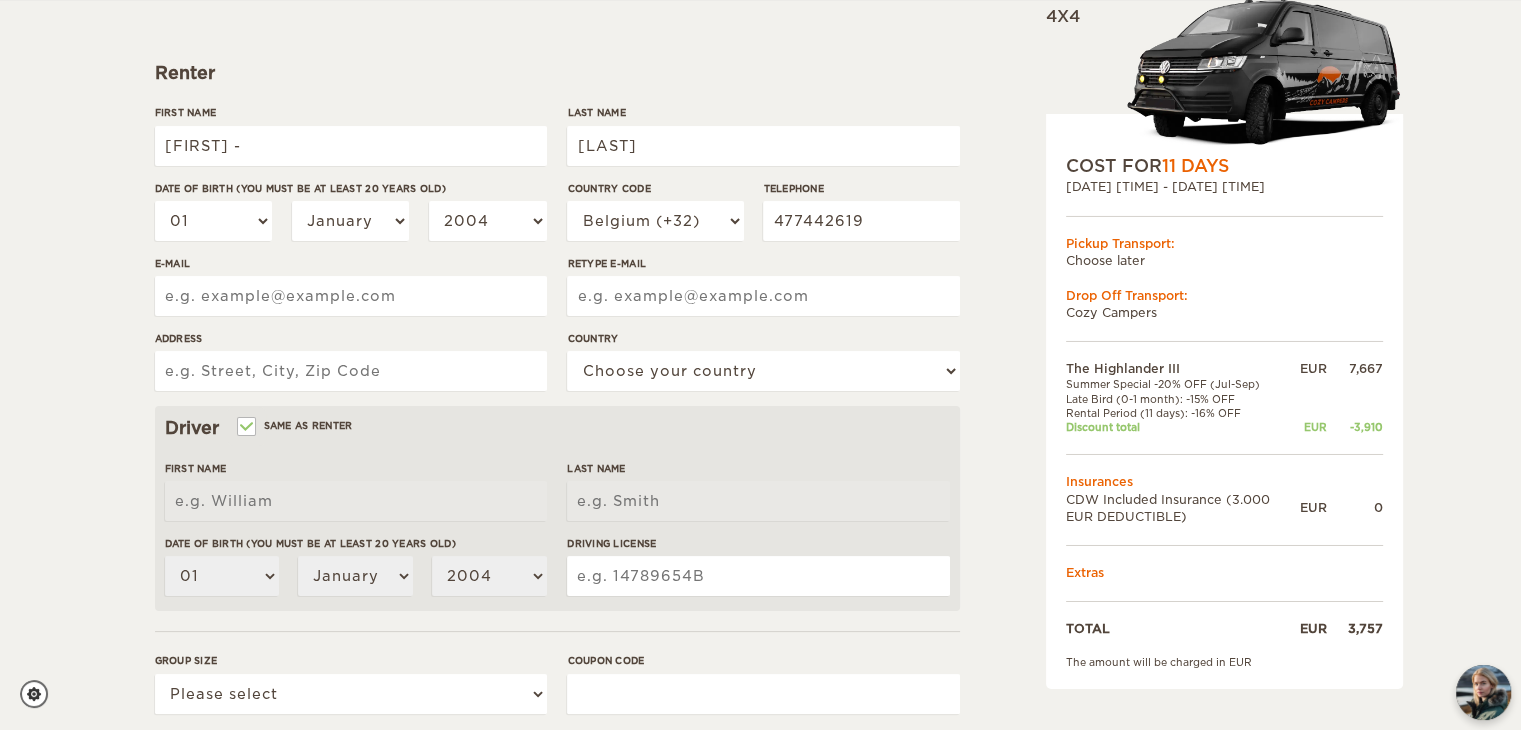 type on "[EMAIL]" 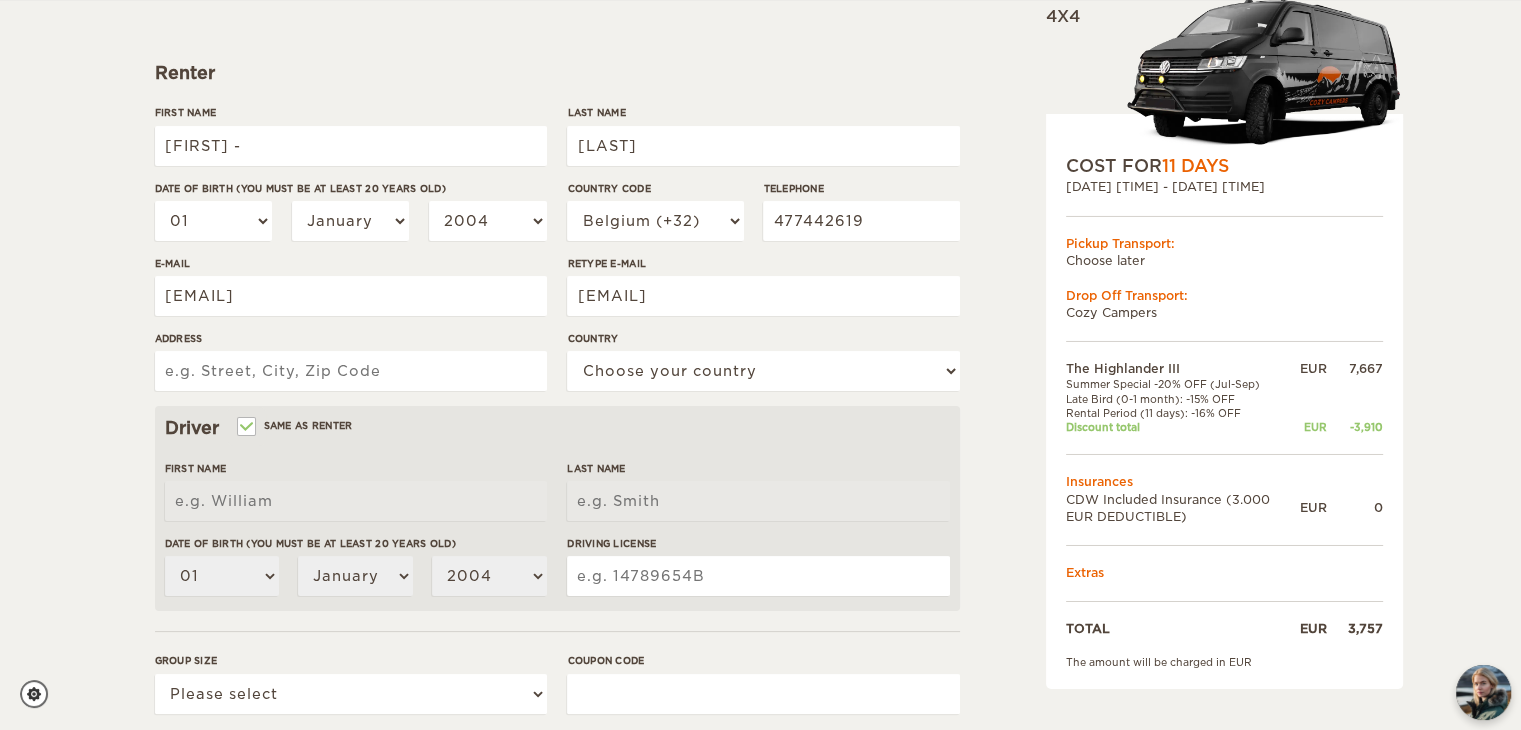 type on "[STREET] [NUMBER]" 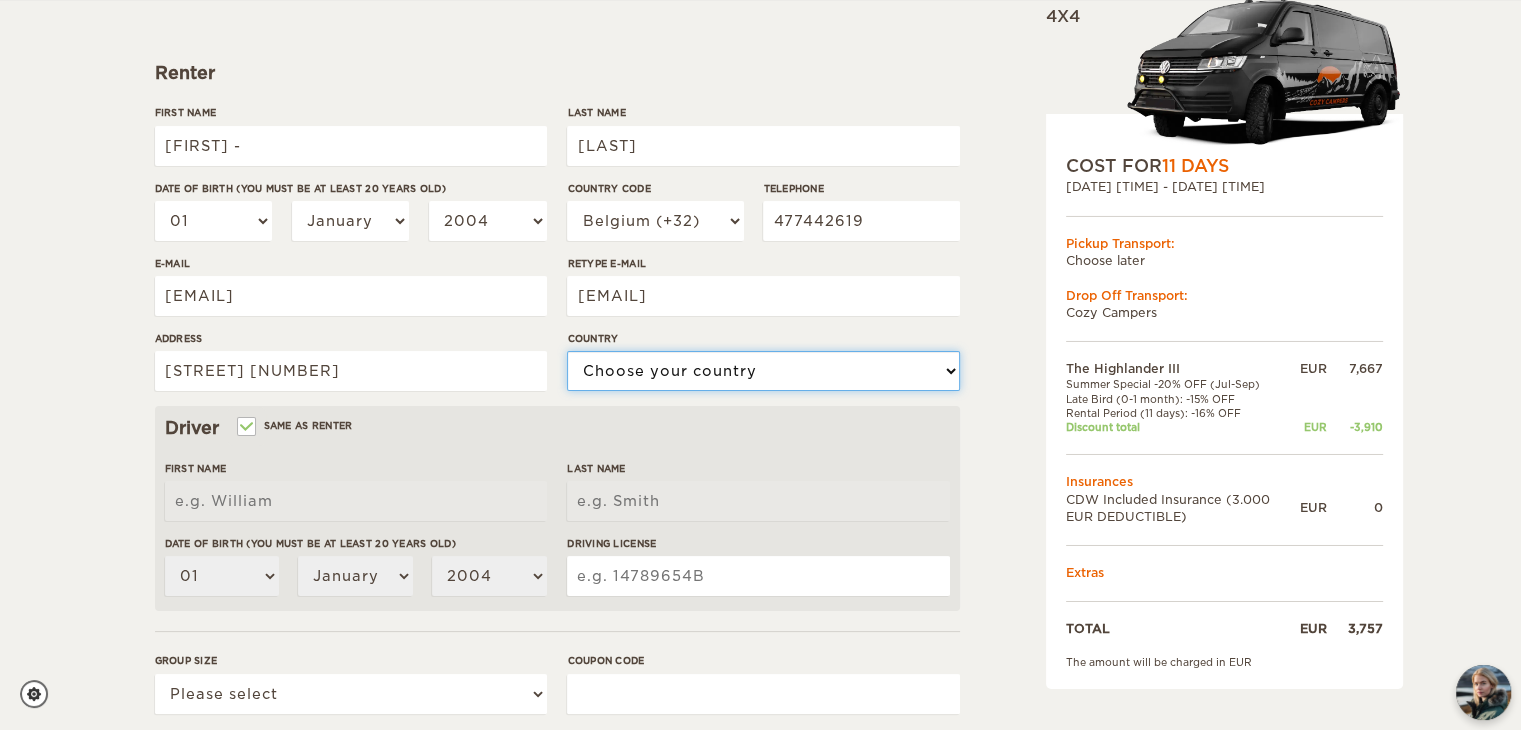 select on "21" 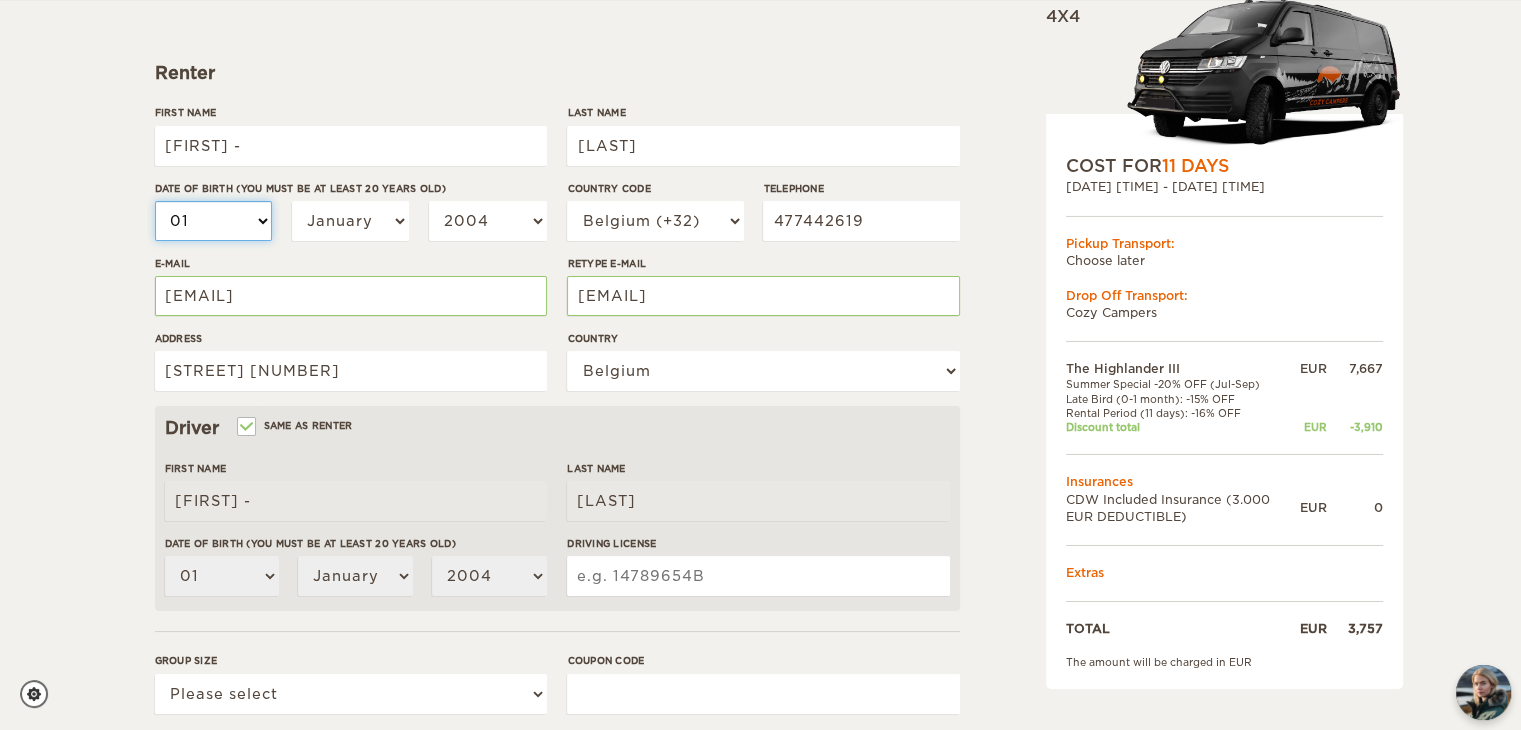 click on "01
02
03
04
05
06
07
08
09
10
11
12
13
14
15
16
17
18
19
20
21
22
23
24
25
26
27
28
29
30
31" at bounding box center [214, 221] 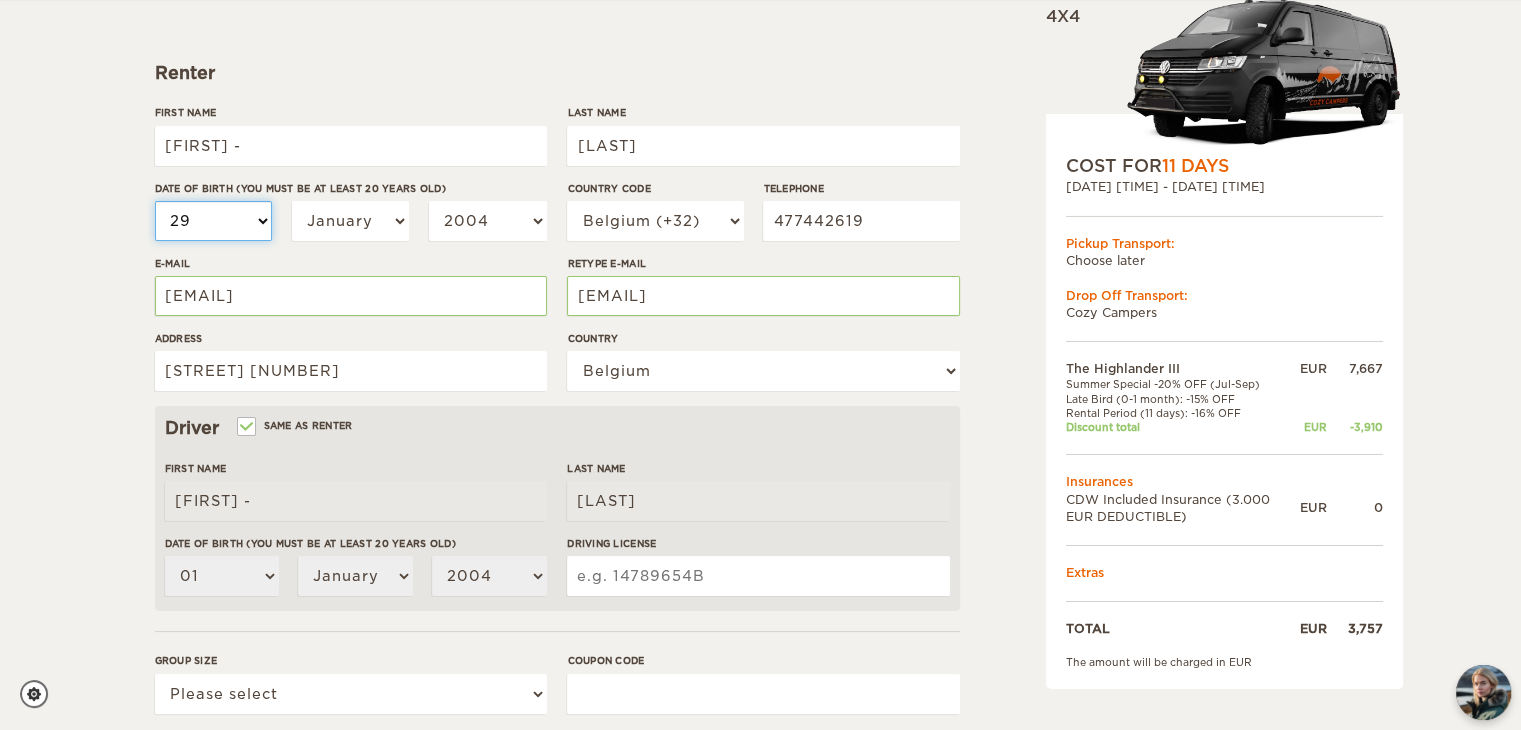 click on "01
02
03
04
05
06
07
08
09
10
11
12
13
14
15
16
17
18
19
20
21
22
23
24
25
26
27
28
29
30
31" at bounding box center [214, 221] 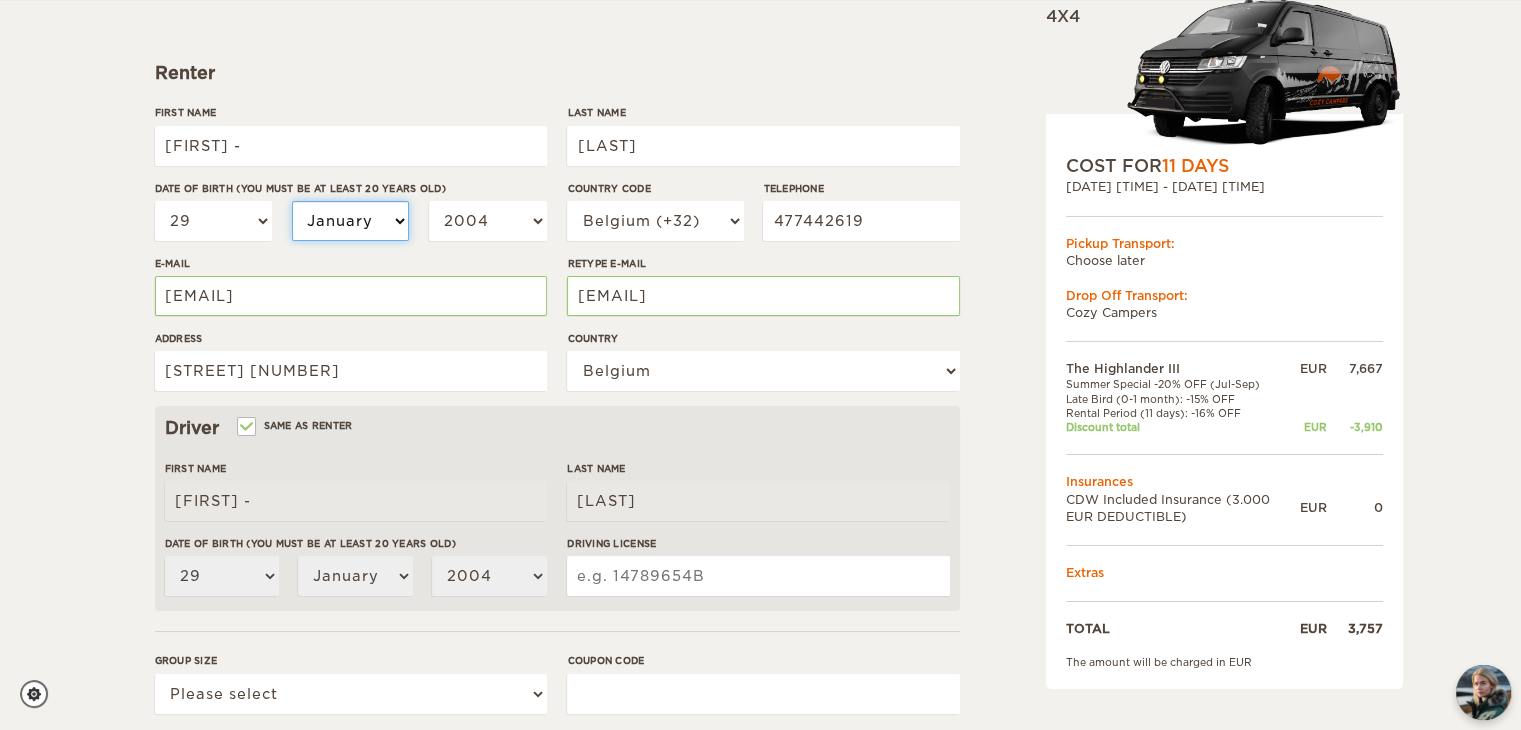 click on "January
February
March
April
May
June
July
August
September
October
November
December" at bounding box center [351, 221] 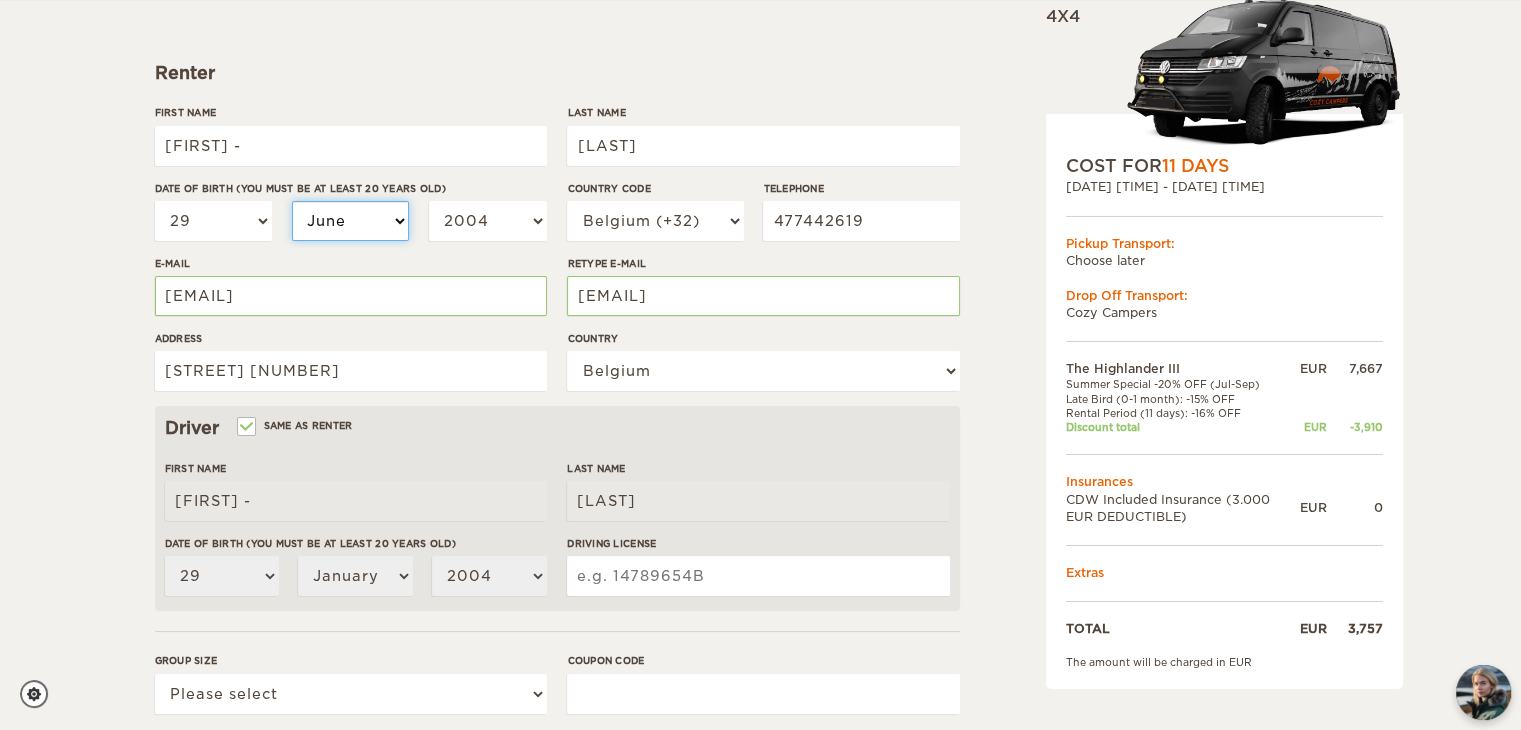 click on "January
February
March
April
May
June
July
August
September
October
November
December" at bounding box center (351, 221) 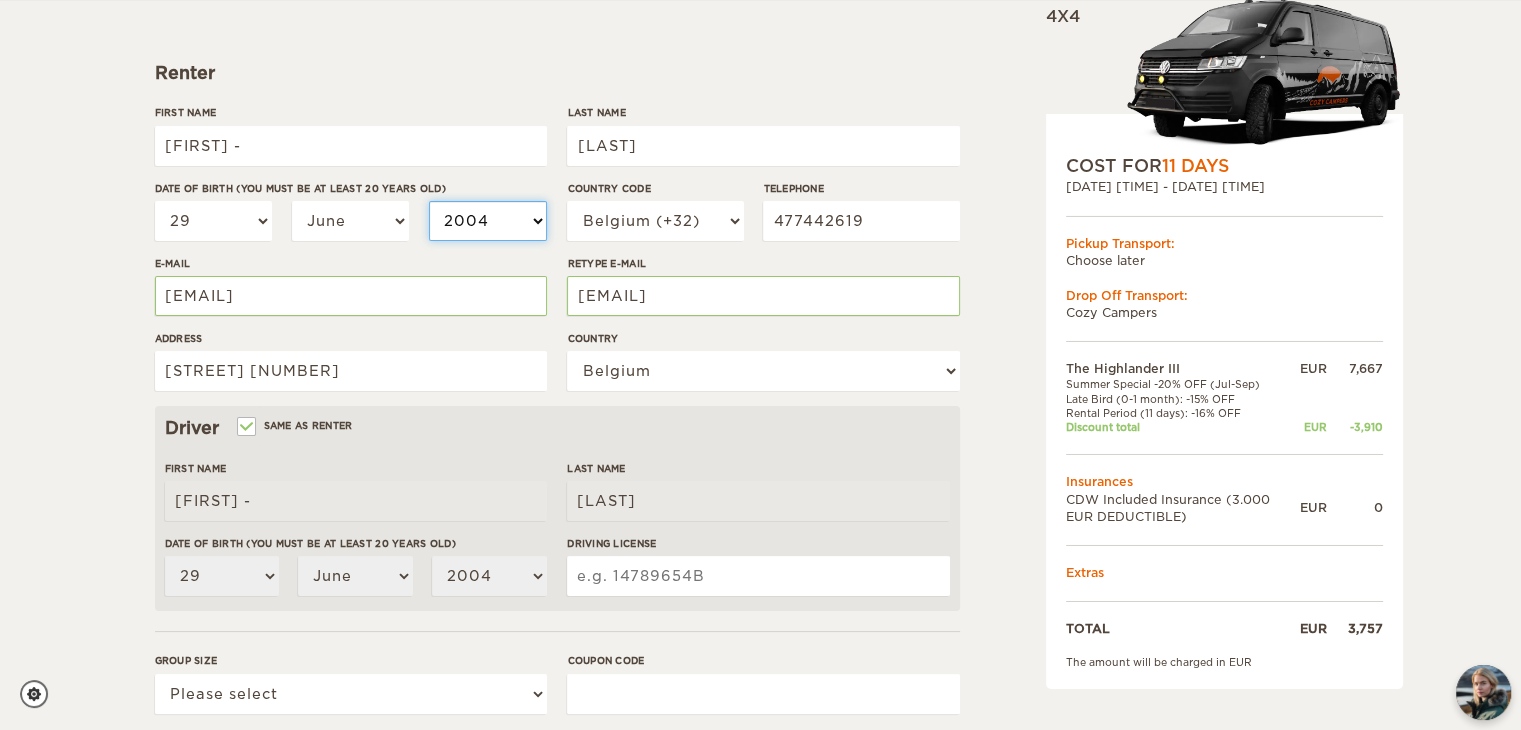 click on "2004 2003 2002 2001 2000 1999 1998 1997 1996 1995 1994 1993 1992 1991 1990 1989 1988 1987 1986 1985 1984 1983 1982 1981 1980 1979 1978 1977 1976 1975 1974 1973 1972 1971 1970 1969 1968 1967 1966 1965 1964 1963 1962 1961 1960 1959 1958 1957 1956 1955 1954 1953 1952 1951 1950 1949 1948 1947 1946 1945 1944 1943 1942 1941 1940 1939 1938 1937 1936 1935 1934 1933 1932 1931 1930 1929 1928 1927 1926 1925 1924 1923 1922 1921 1920 1919 1918 1917 1916 1915 1914 1913 1912 1911 1910 1909 1908 1907 1906 1905 1904 1903 1902 1901 1900 1899 1898 1897 1896 1895 1894 1893 1892 1891 1890 1889 1888 1887 1886 1885 1884 1883 1882 1881 1880 1879 1878 1877 1876 1875" at bounding box center [488, 221] 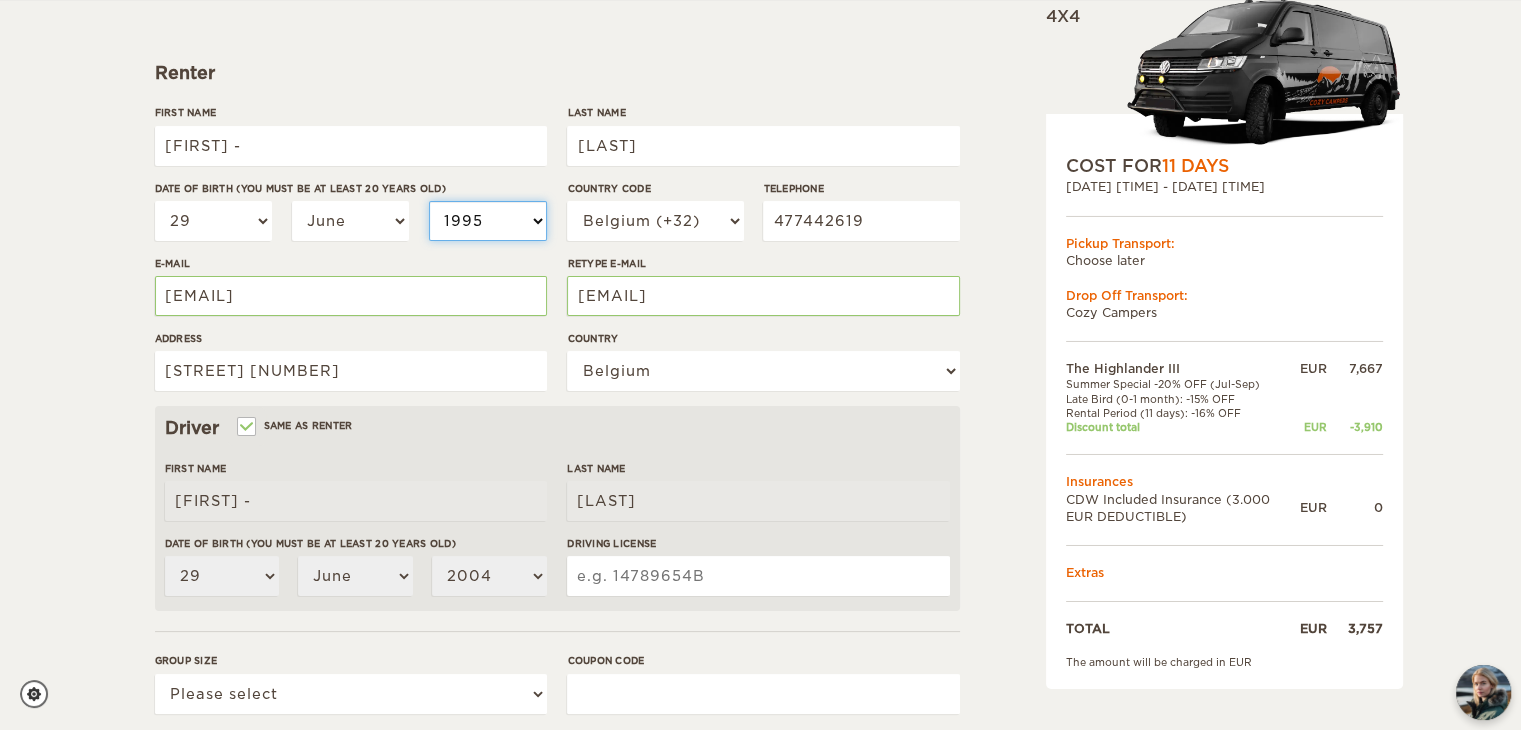 click on "2004 2003 2002 2001 2000 1999 1998 1997 1996 1995 1994 1993 1992 1991 1990 1989 1988 1987 1986 1985 1984 1983 1982 1981 1980 1979 1978 1977 1976 1975 1974 1973 1972 1971 1970 1969 1968 1967 1966 1965 1964 1963 1962 1961 1960 1959 1958 1957 1956 1955 1954 1953 1952 1951 1950 1949 1948 1947 1946 1945 1944 1943 1942 1941 1940 1939 1938 1937 1936 1935 1934 1933 1932 1931 1930 1929 1928 1927 1926 1925 1924 1923 1922 1921 1920 1919 1918 1917 1916 1915 1914 1913 1912 1911 1910 1909 1908 1907 1906 1905 1904 1903 1902 1901 1900 1899 1898 1897 1896 1895 1894 1893 1892 1891 1890 1889 1888 1887 1886 1885 1884 1883 1882 1881 1880 1879 1878 1877 1876 1875" at bounding box center [488, 221] 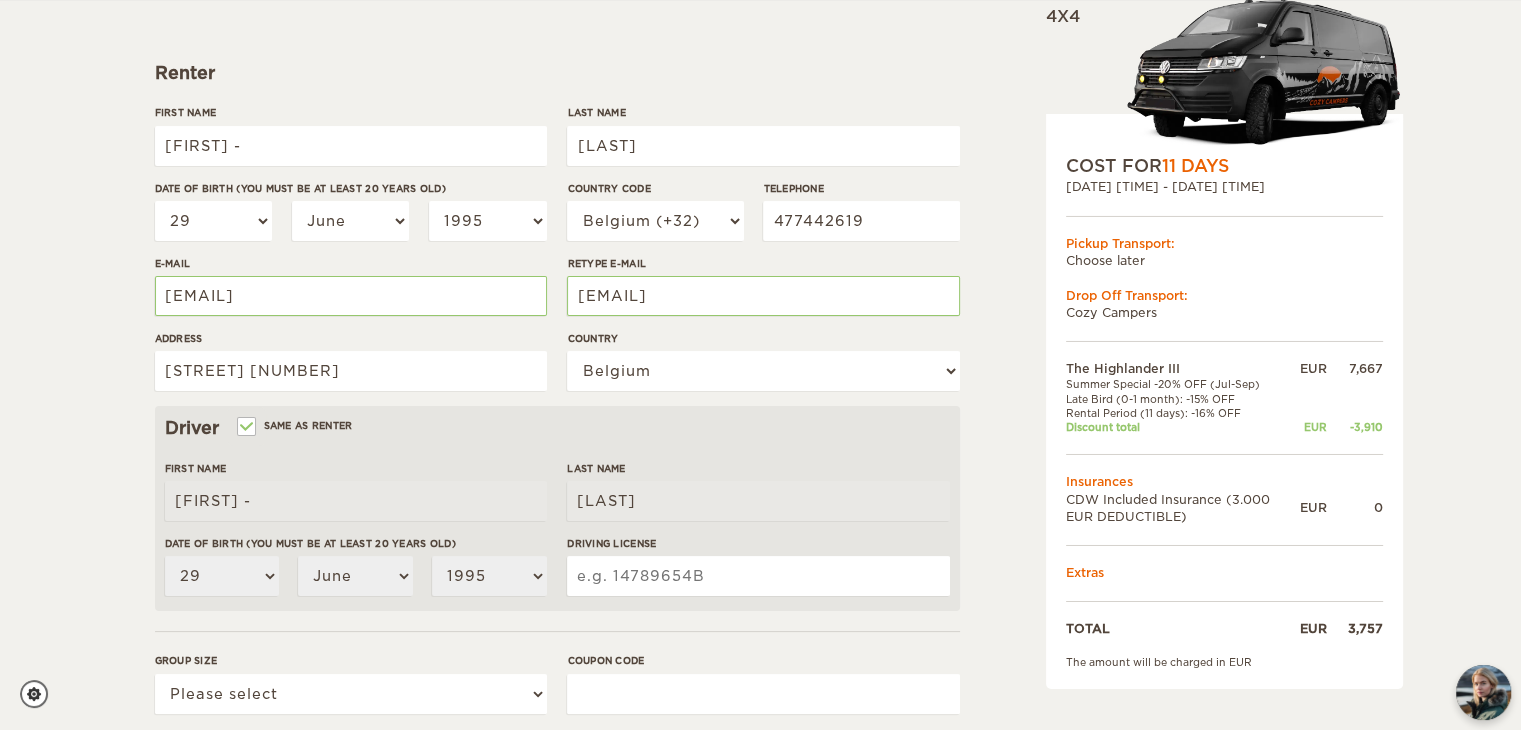 click on "Address" at bounding box center [351, 338] 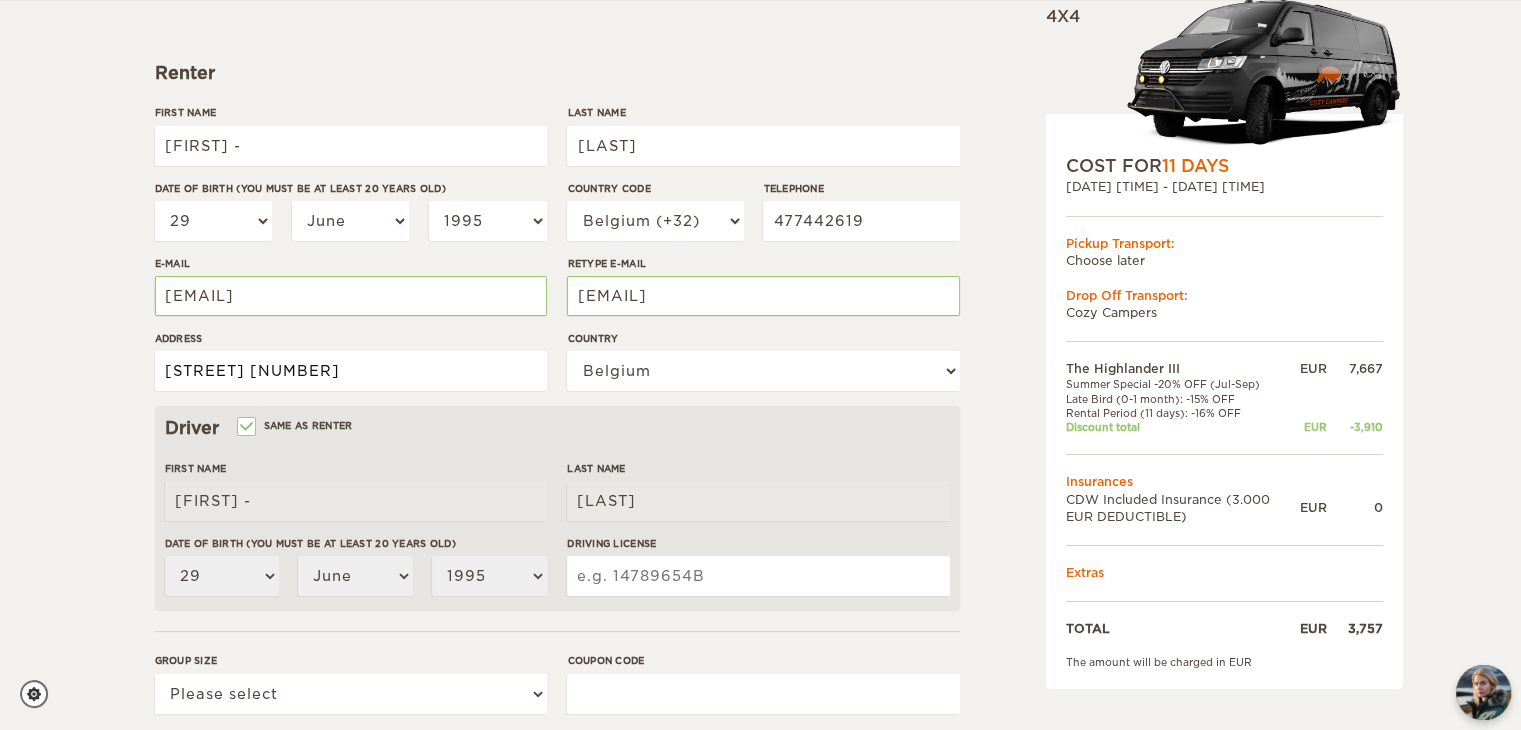 click on "[STREET] [NUMBER]" at bounding box center (351, 371) 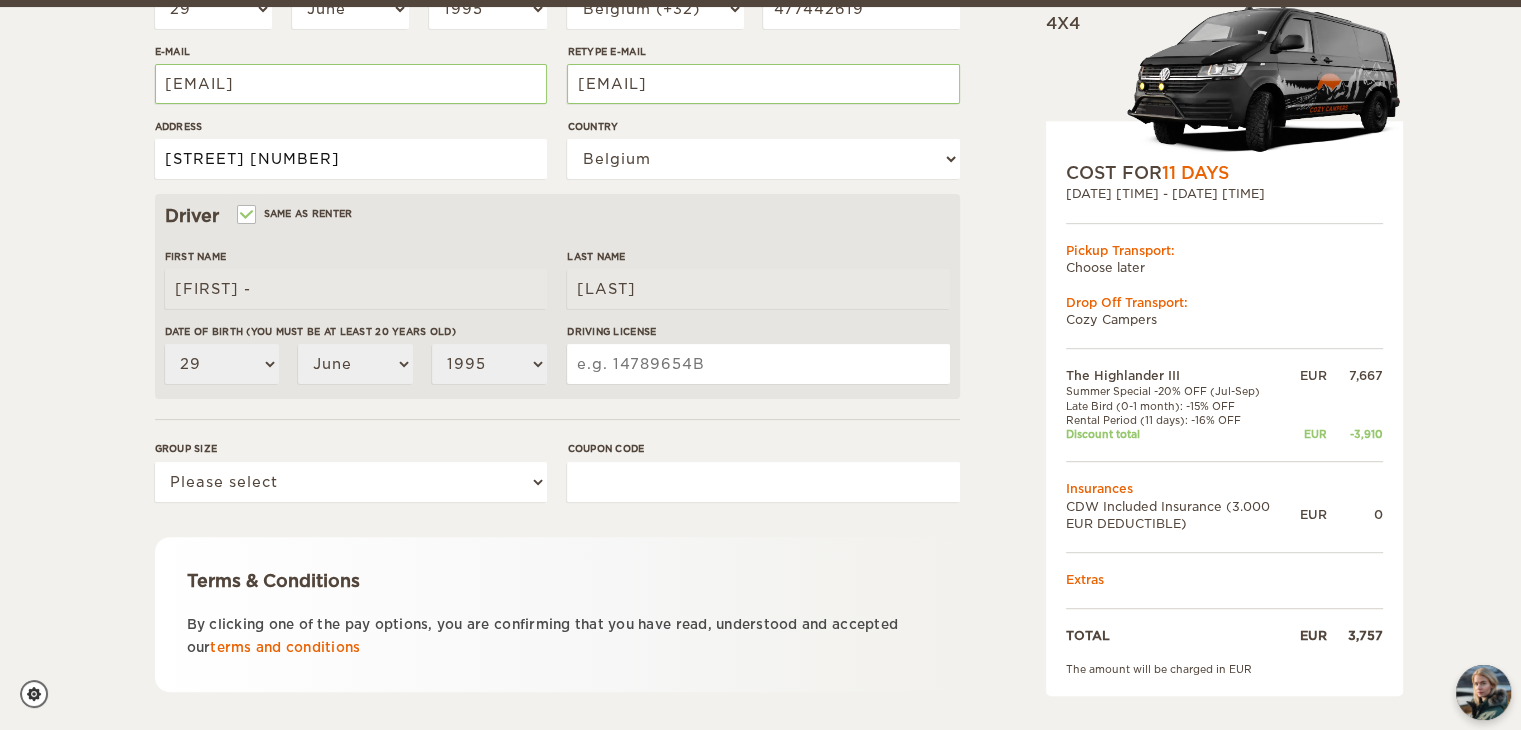 scroll, scrollTop: 470, scrollLeft: 0, axis: vertical 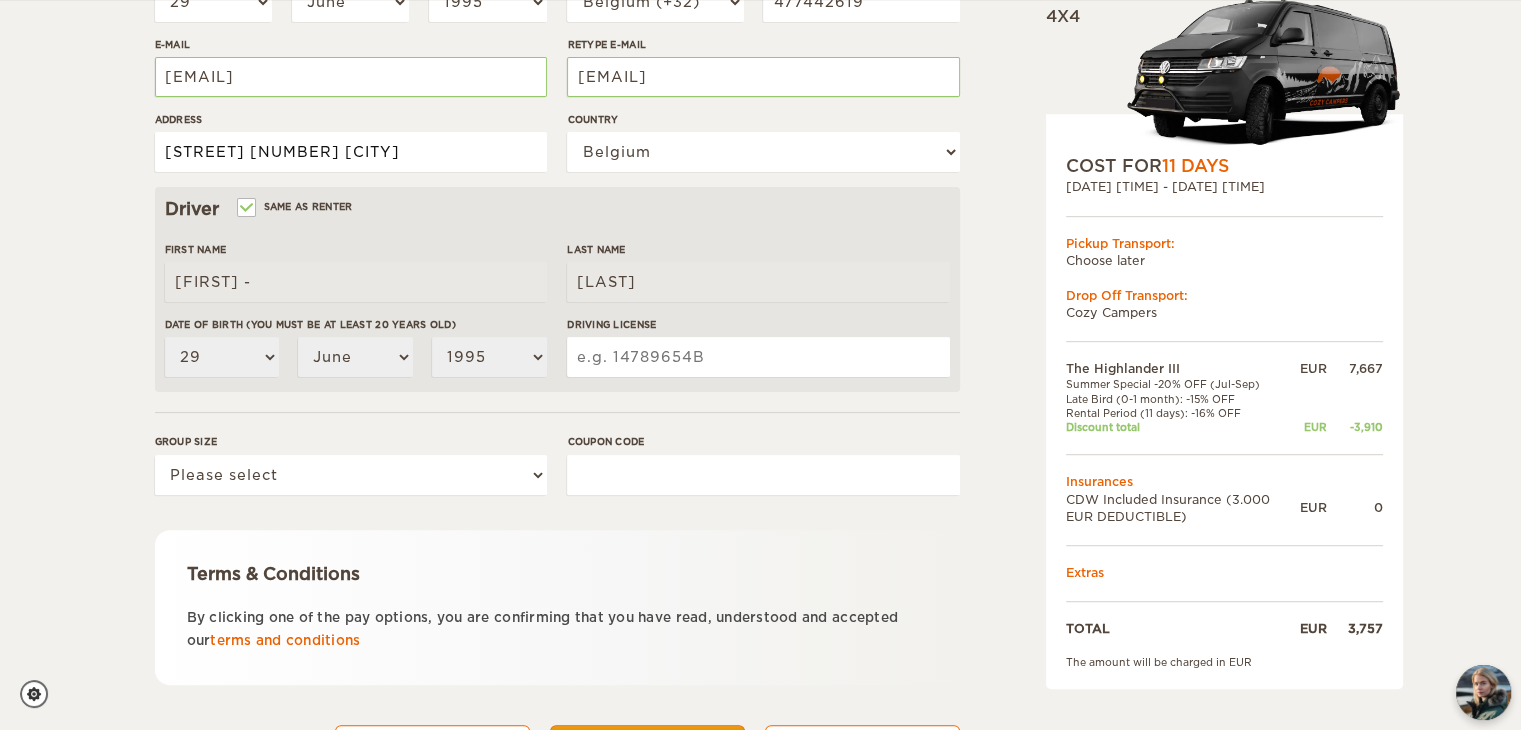 type on "[STREET] [NUMBER] [CITY]" 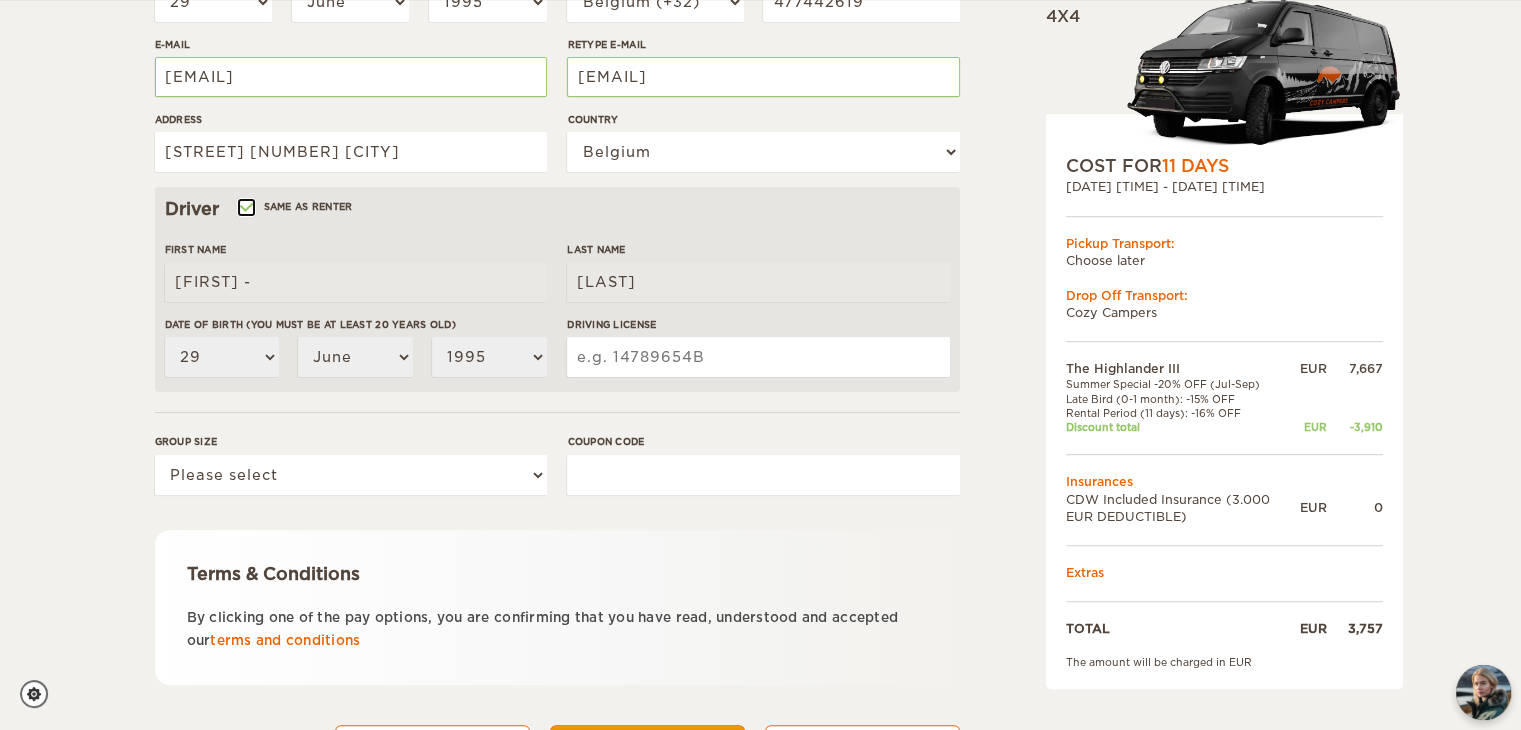 click on "Same as renter" at bounding box center [245, 209] 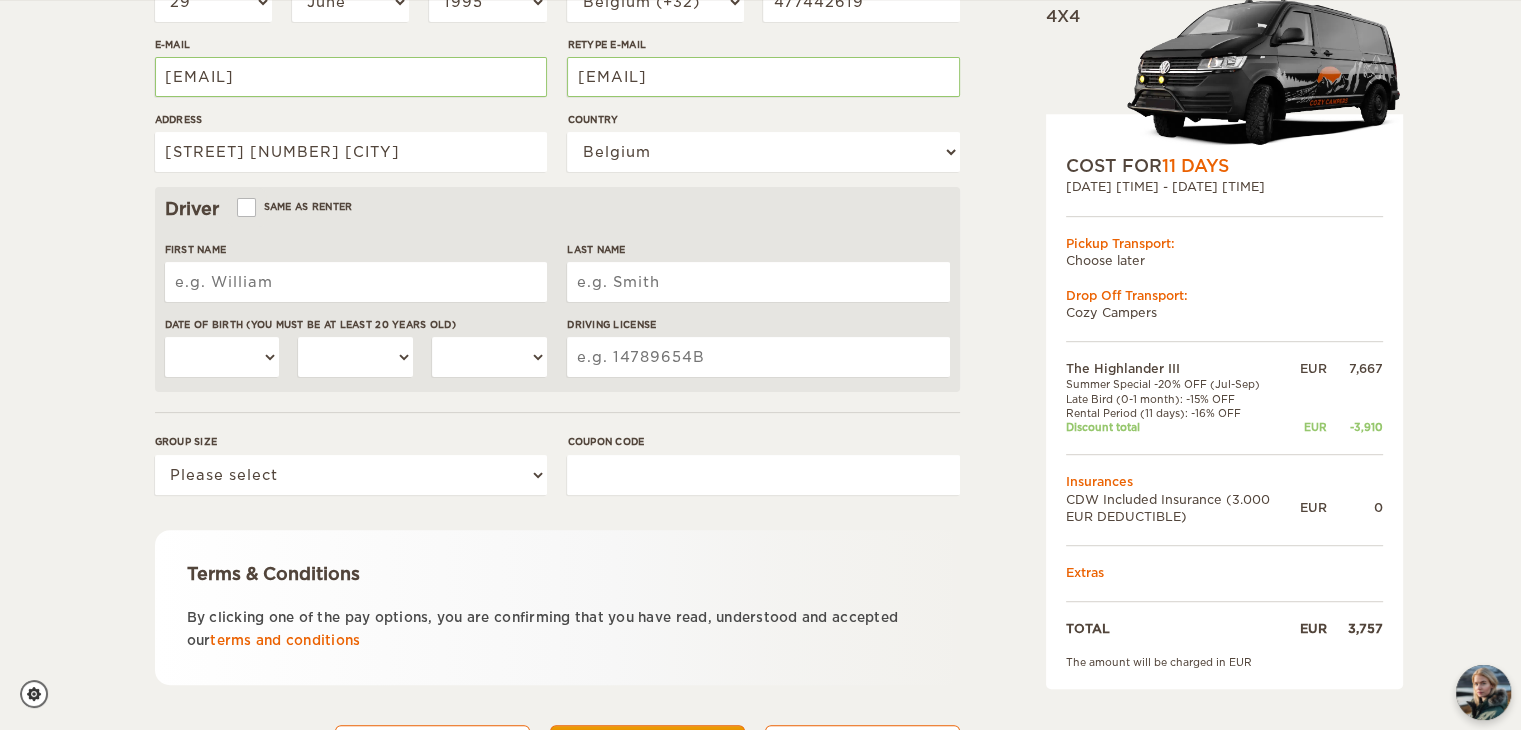 click on "First Name" at bounding box center (356, 282) 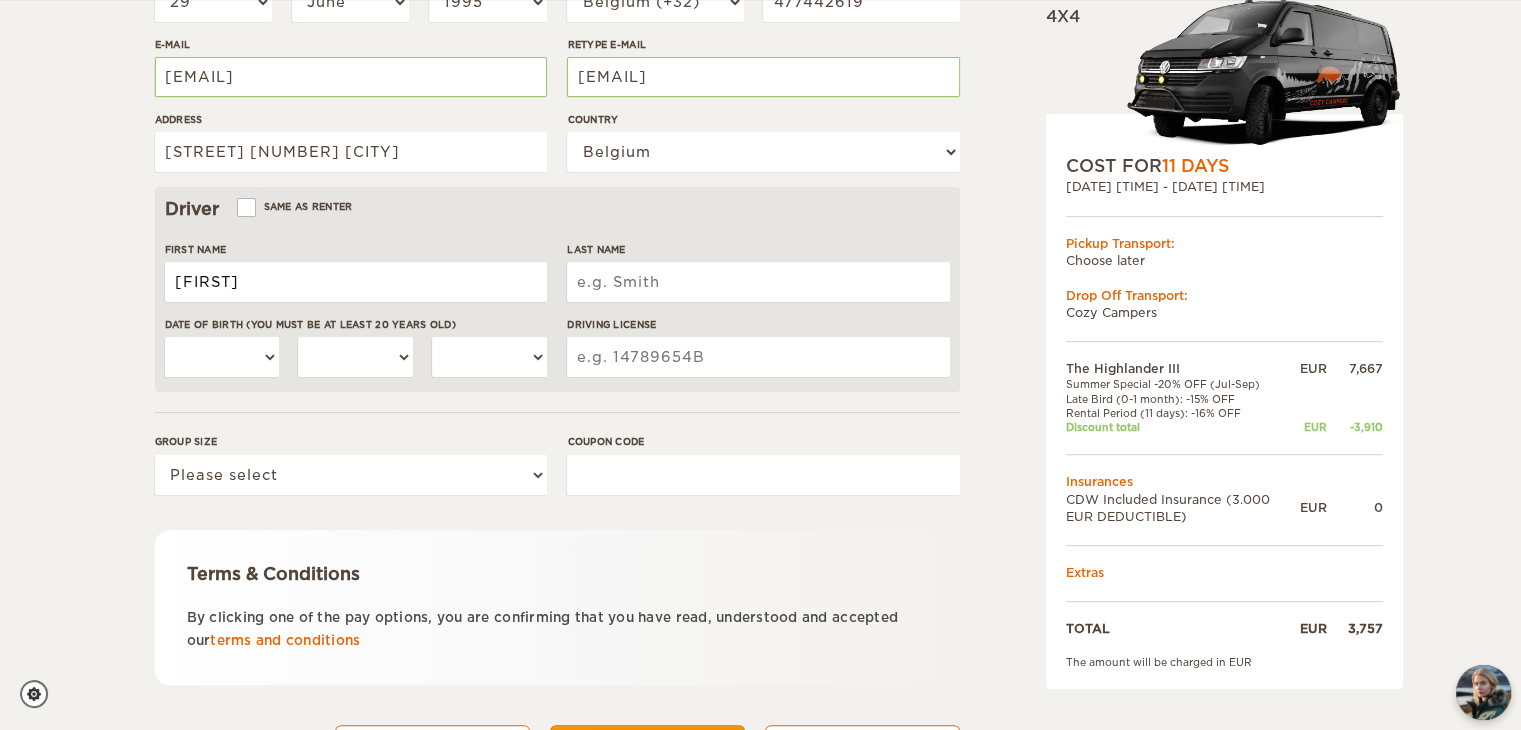 type on "[FIRST]" 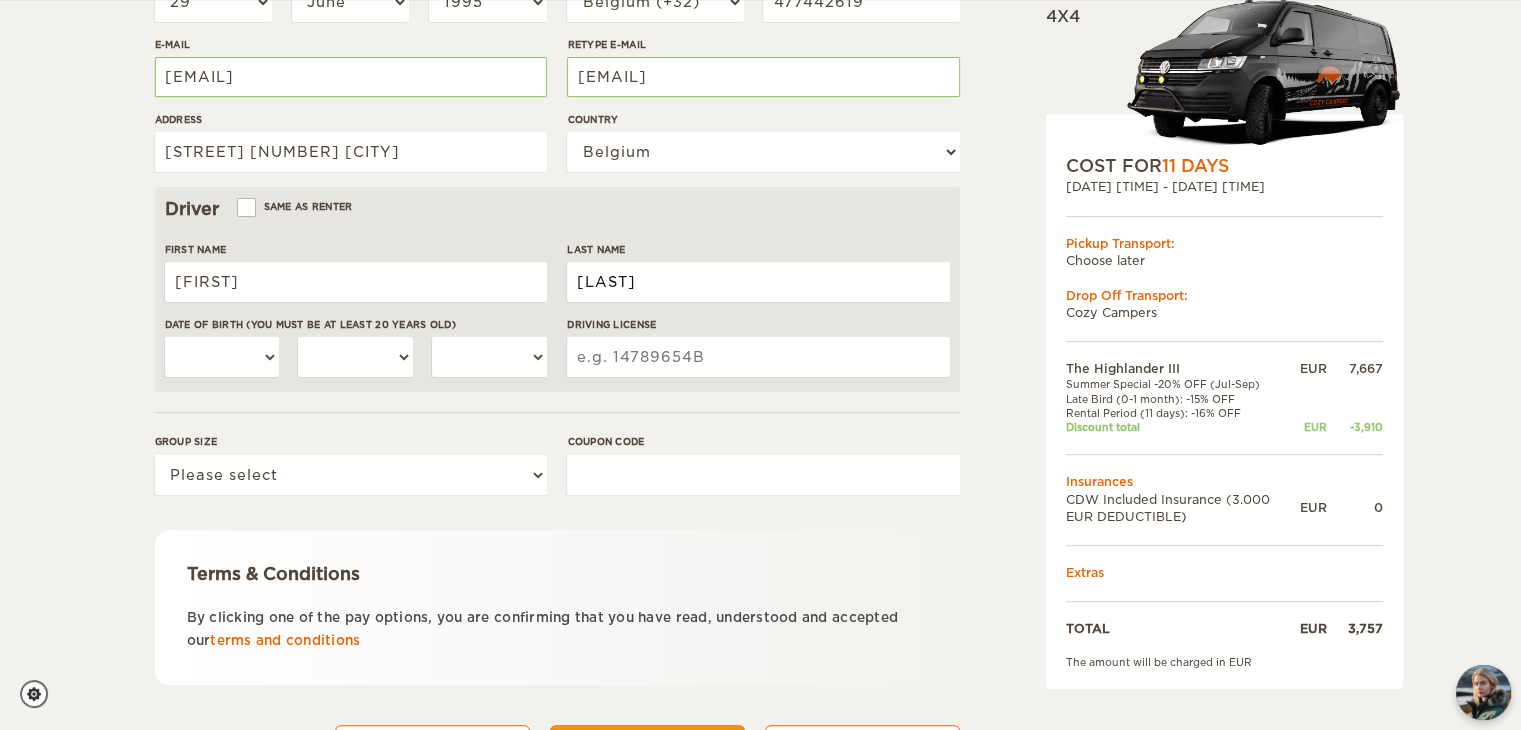 type on "[LAST]" 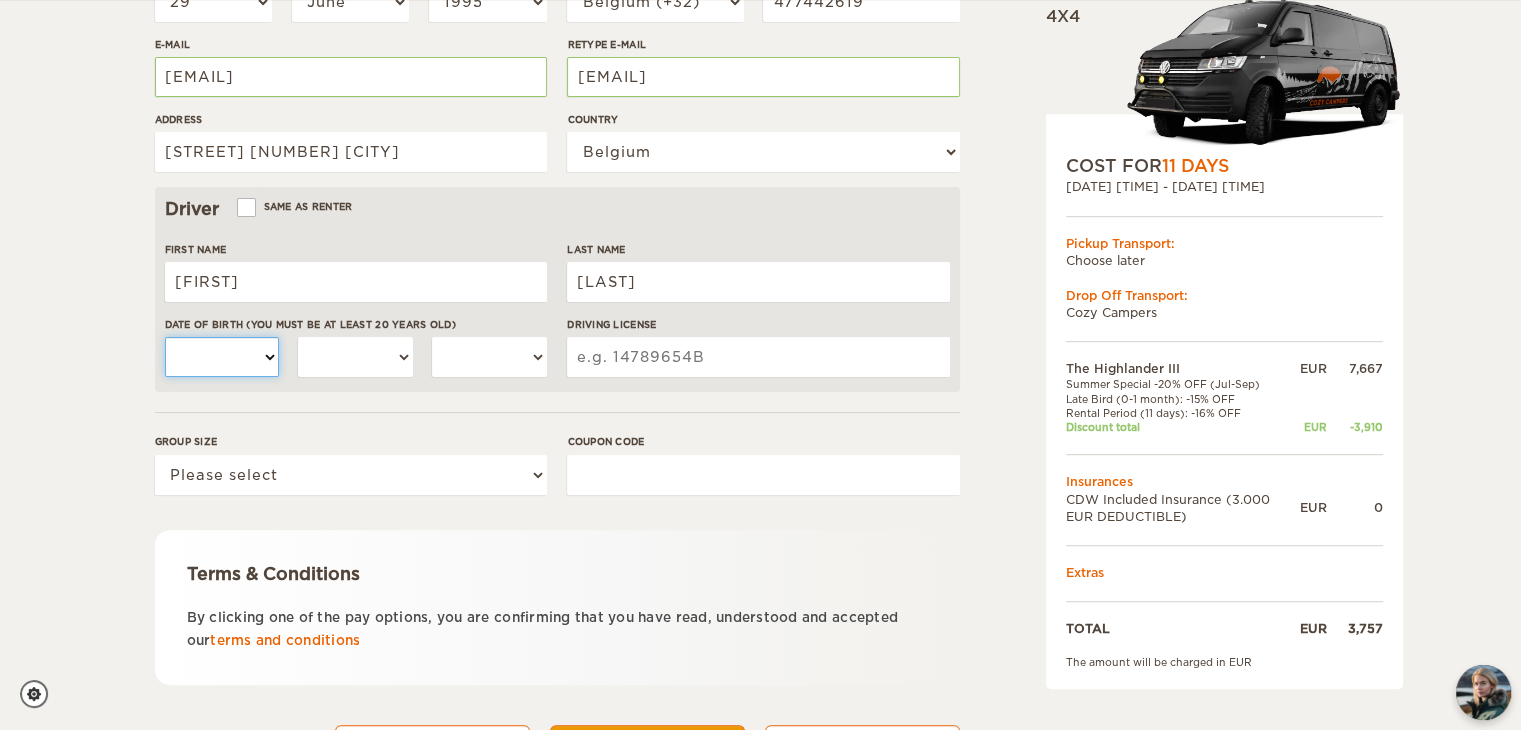 click on "01
02
03
04
05
06
07
08
09
10
11
12
13
14
15
16
17
18
19
20
21
22
23
24
25
26
27
28
29
30
31" at bounding box center [222, 357] 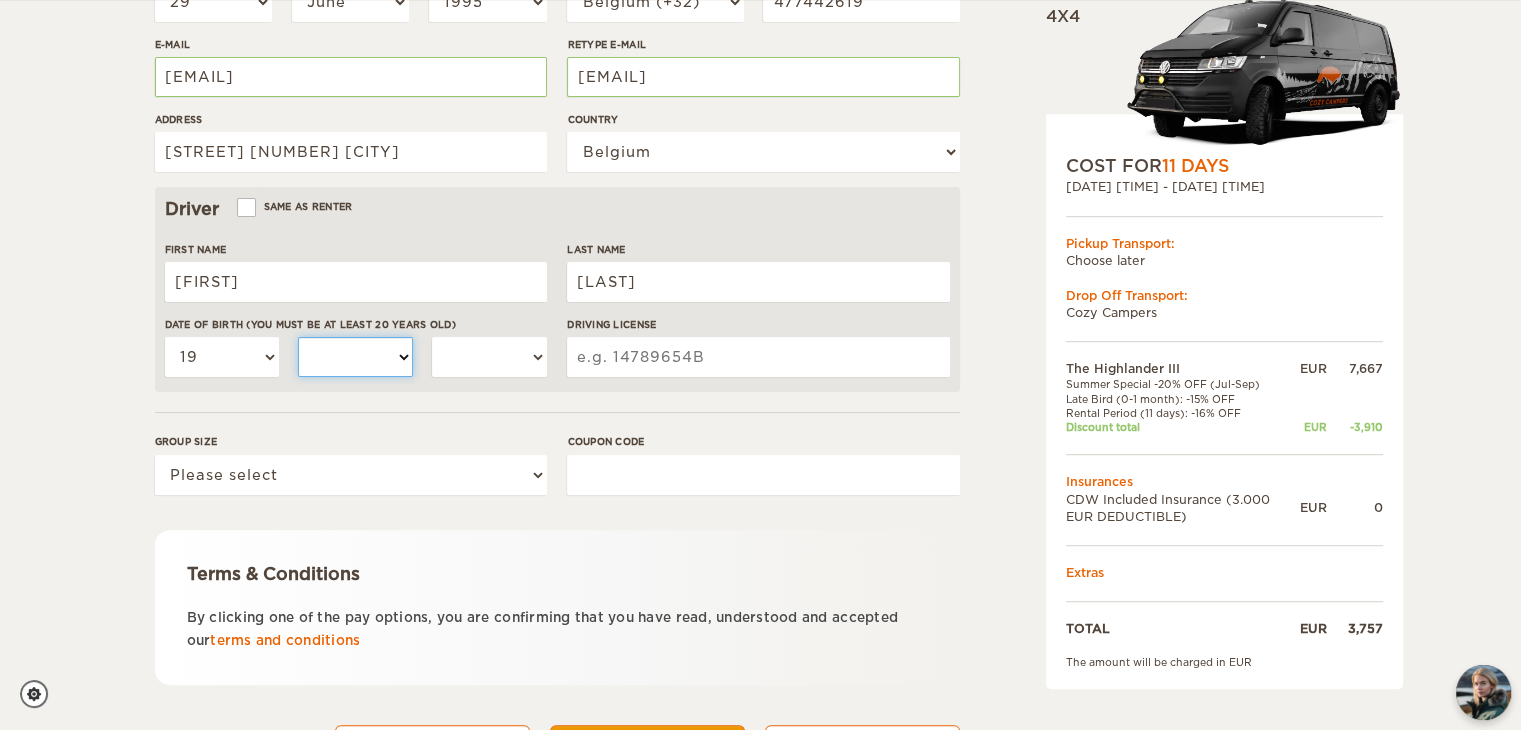 click on "January
February
March
April
May
June
July
August
September
October
November
December" at bounding box center (355, 357) 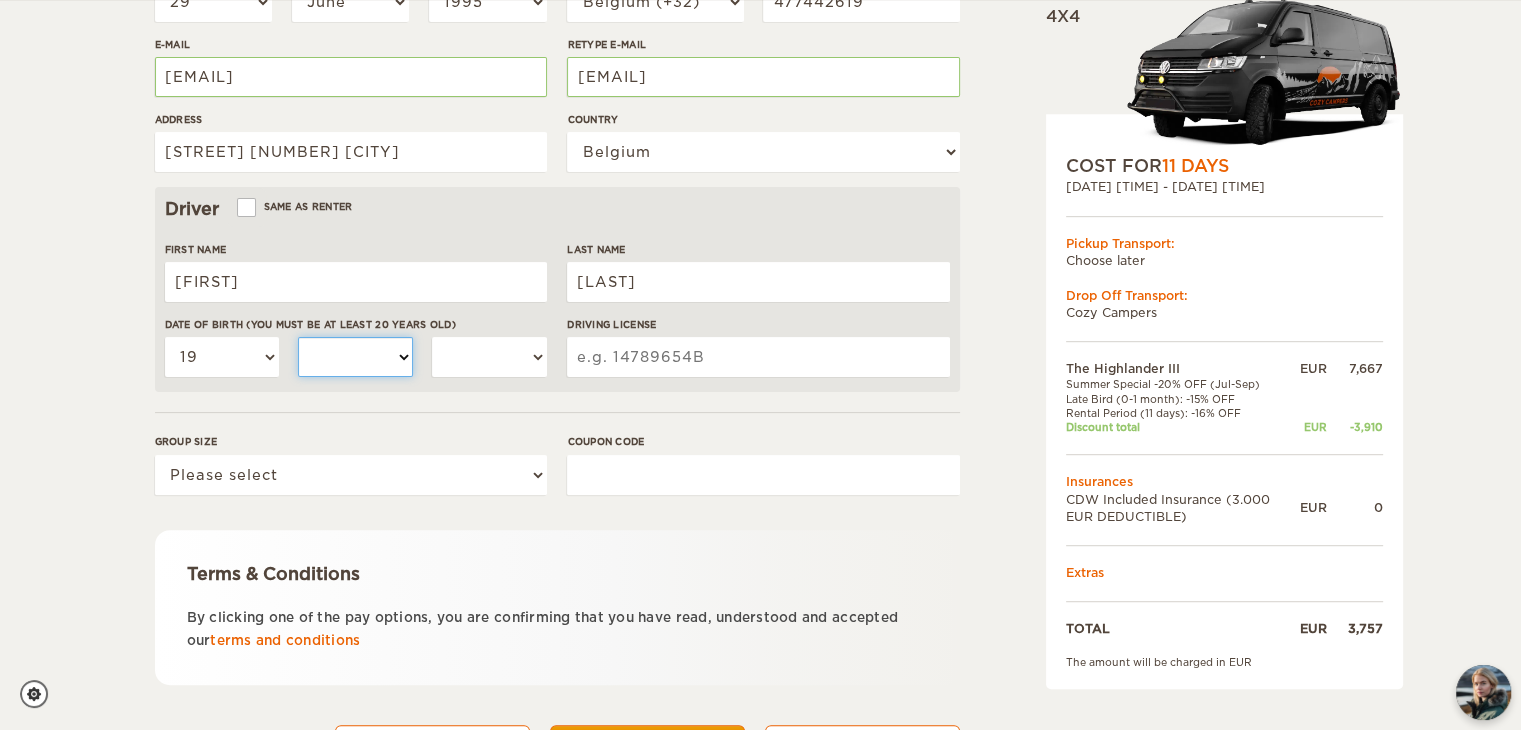 select on "08" 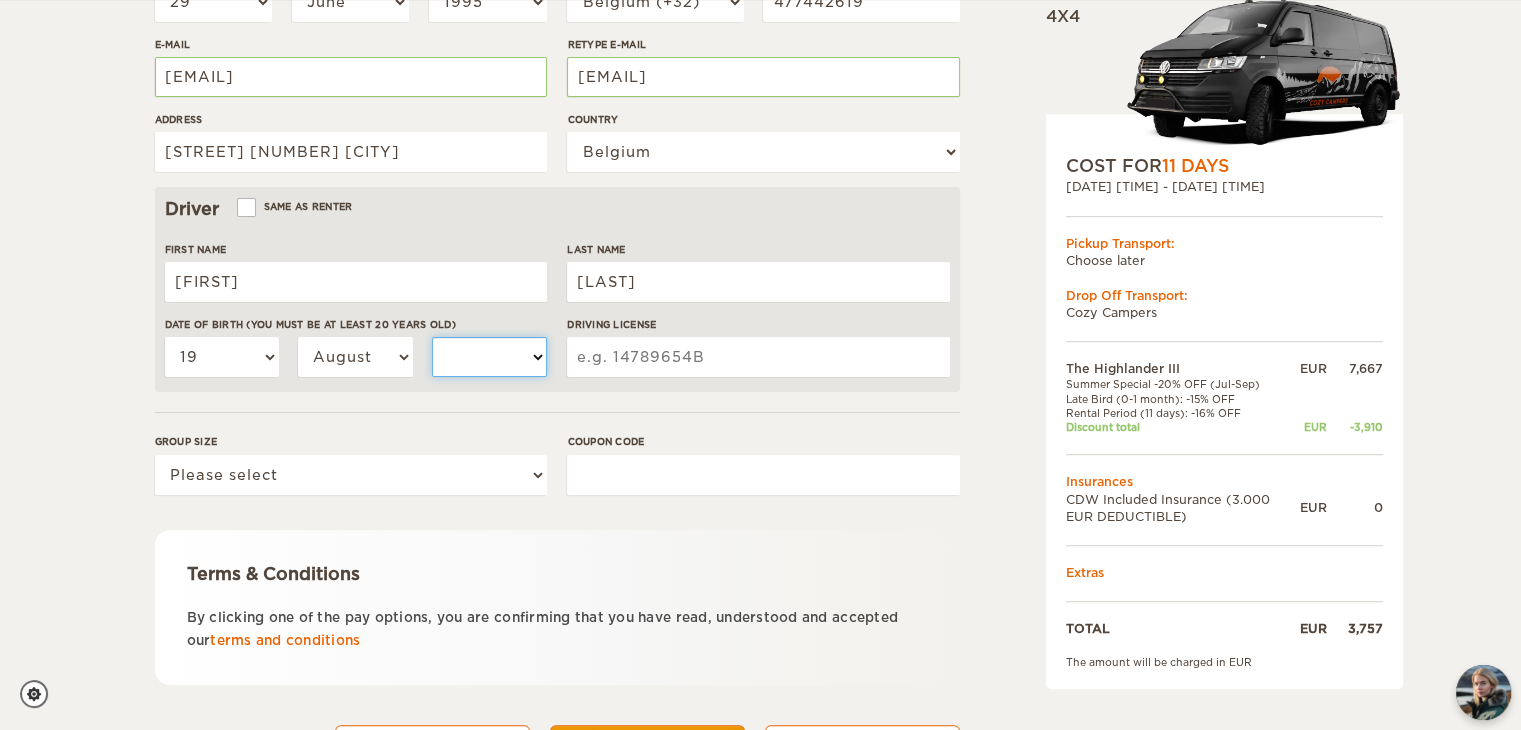 click on "2004 2003 2002 2001 2000 1999 1998 1997 1996 1995 1994 1993 1992 1991 1990 1989 1988 1987 1986 1985 1984 1983 1982 1981 1980 1979 1978 1977 1976 1975 1974 1973 1972 1971 1970 1969 1968 1967 1966 1965 1964 1963 1962 1961 1960 1959 1958 1957 1956 1955 1954 1953 1952 1951 1950 1949 1948 1947 1946 1945 1944 1943 1942 1941 1940 1939 1938 1937 1936 1935 1934 1933 1932 1931 1930 1929 1928 1927 1926 1925 1924 1923 1922 1921 1920 1919 1918 1917 1916 1915 1914 1913 1912 1911 1910 1909 1908 1907 1906 1905 1904 1903 1902 1901 1900 1899 1898 1897 1896 1895 1894 1893 1892 1891 1890 1889 1888 1887 1886 1885 1884 1883 1882 1881 1880 1879 1878 1877 1876 1875" at bounding box center (489, 357) 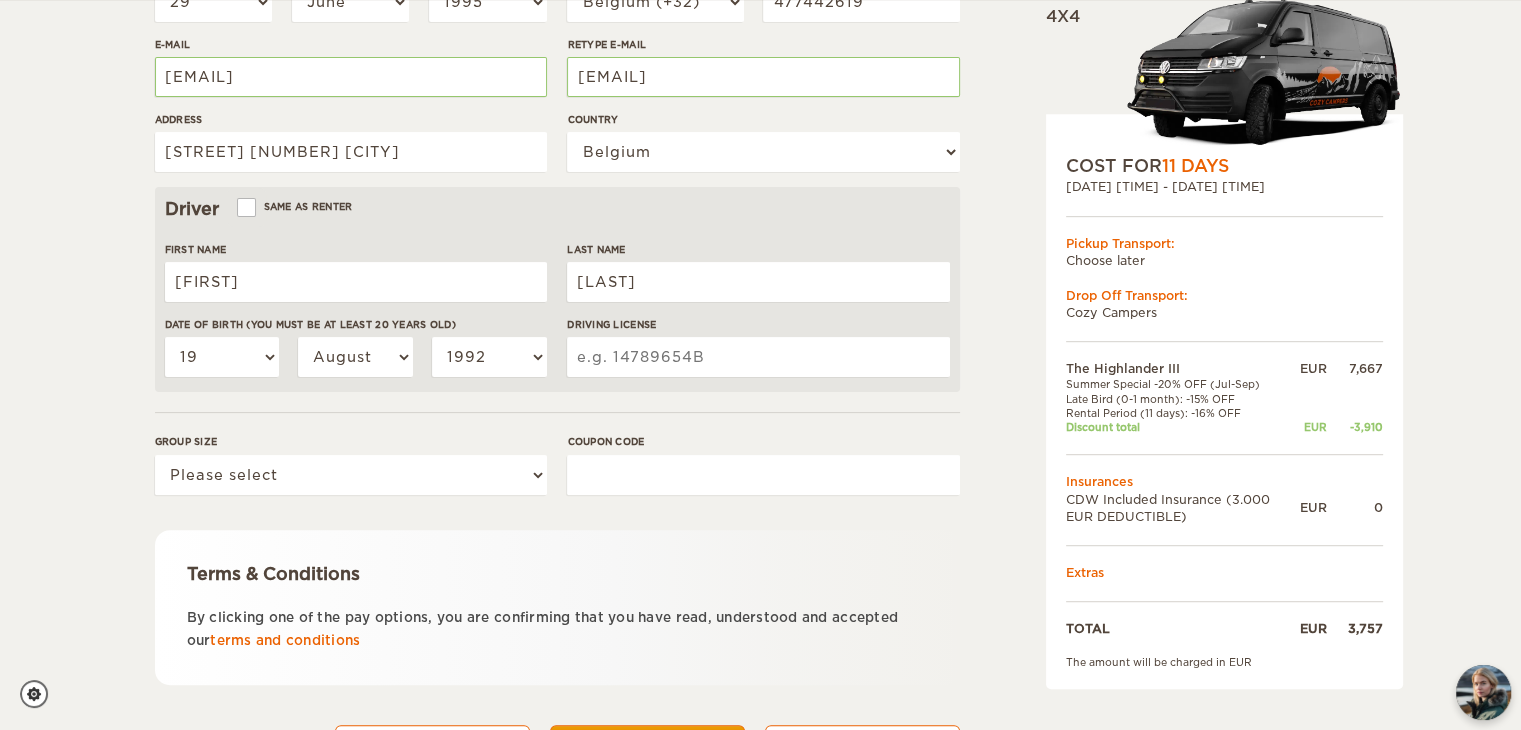 click on "Driving License" at bounding box center (758, 357) 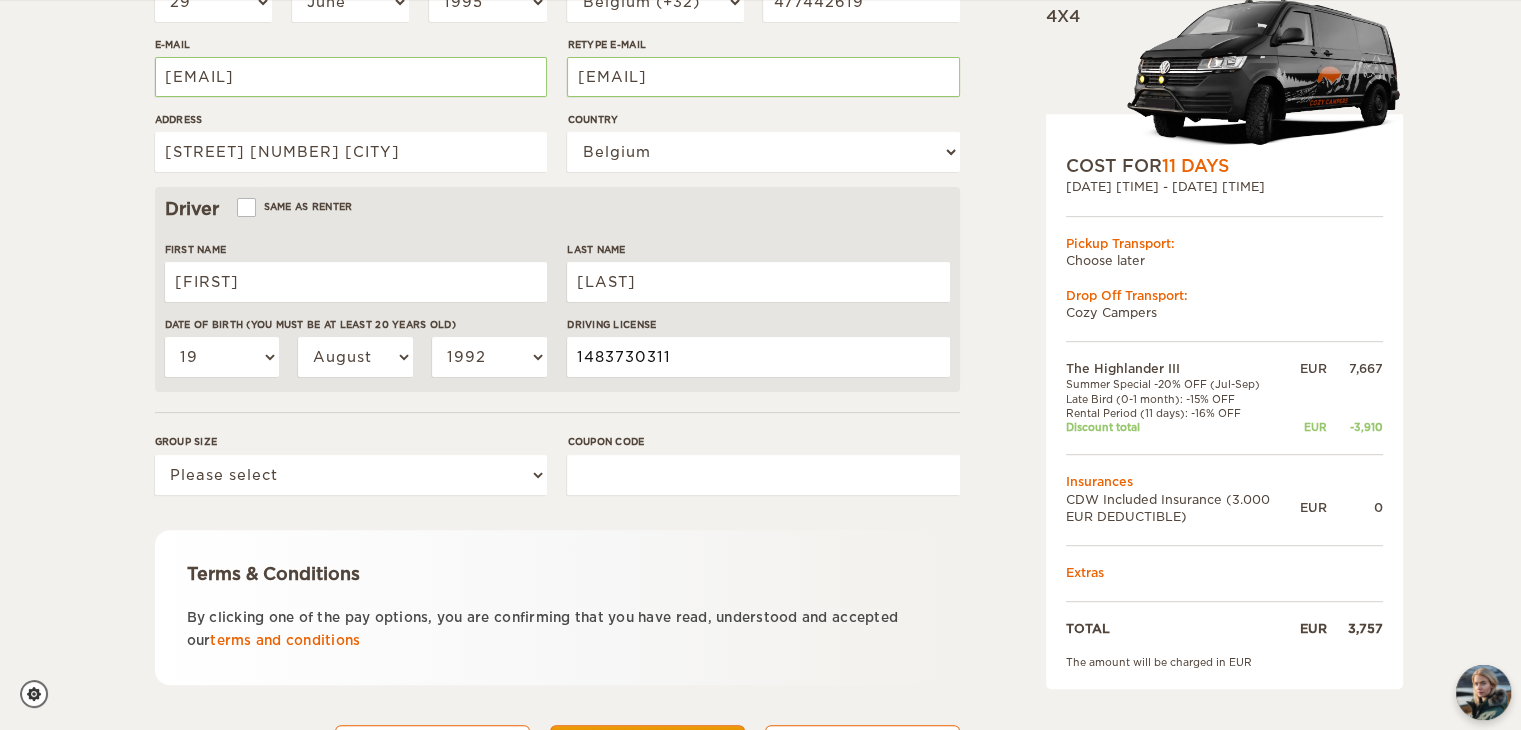 type on "1483730311" 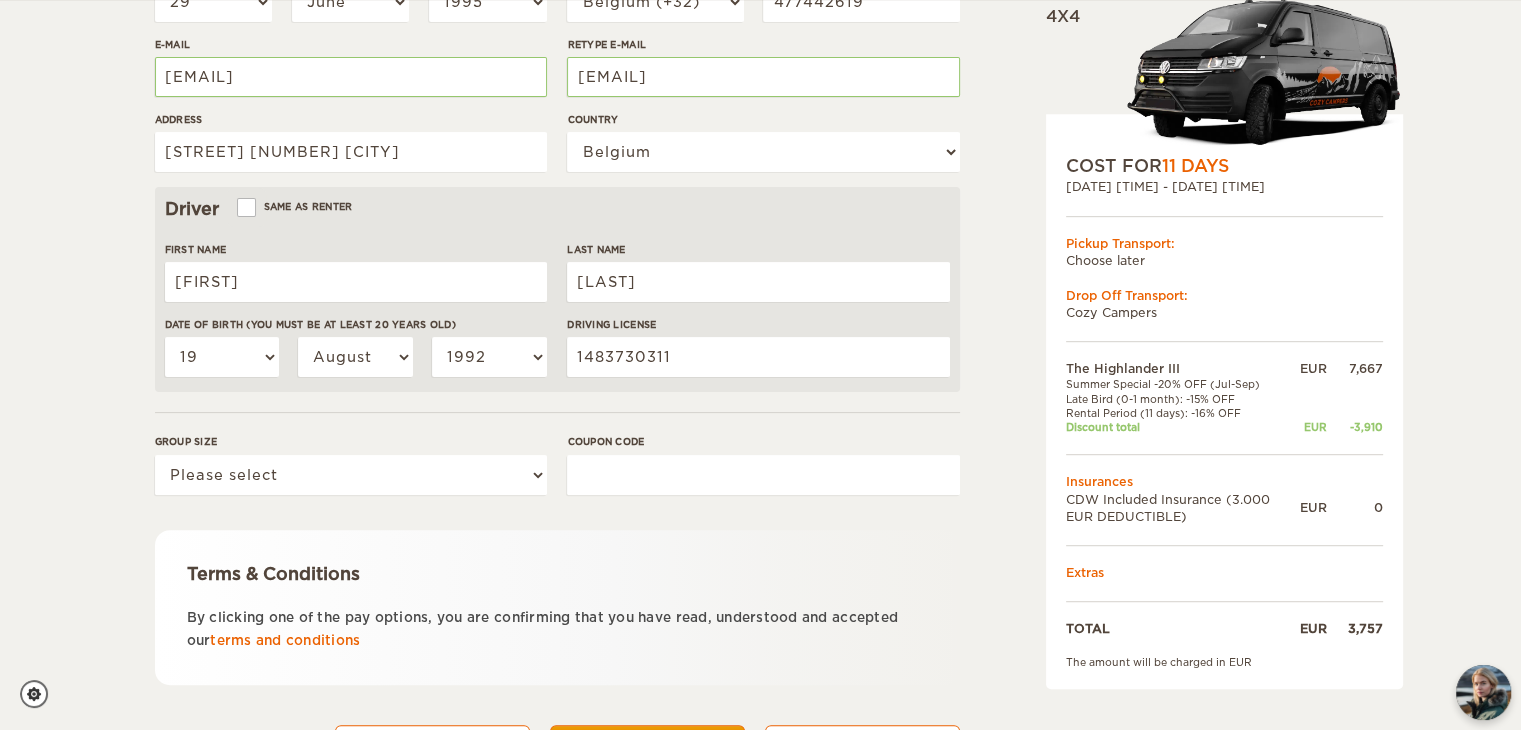 click on "The Highlander III
Expand
Collapse
Total
3,757
EUR
Automatic 4x4
COST FOR  11 Days
[DATE] [TIME] - [DATE] [TIME]
Pickup Transport:
Choose later
Drop Off Transport:
Cozy Campers
0" at bounding box center [760, 180] 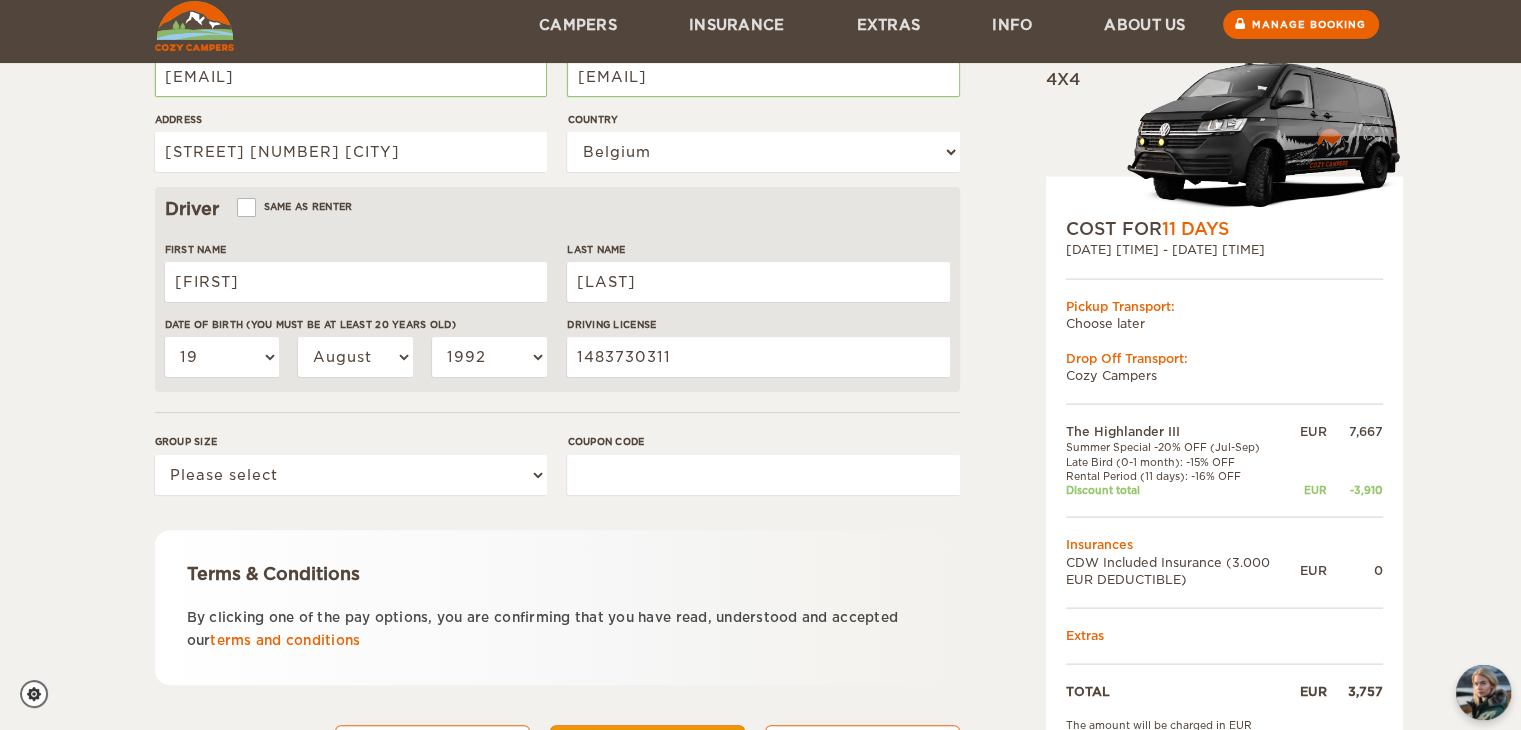 scroll, scrollTop: 570, scrollLeft: 0, axis: vertical 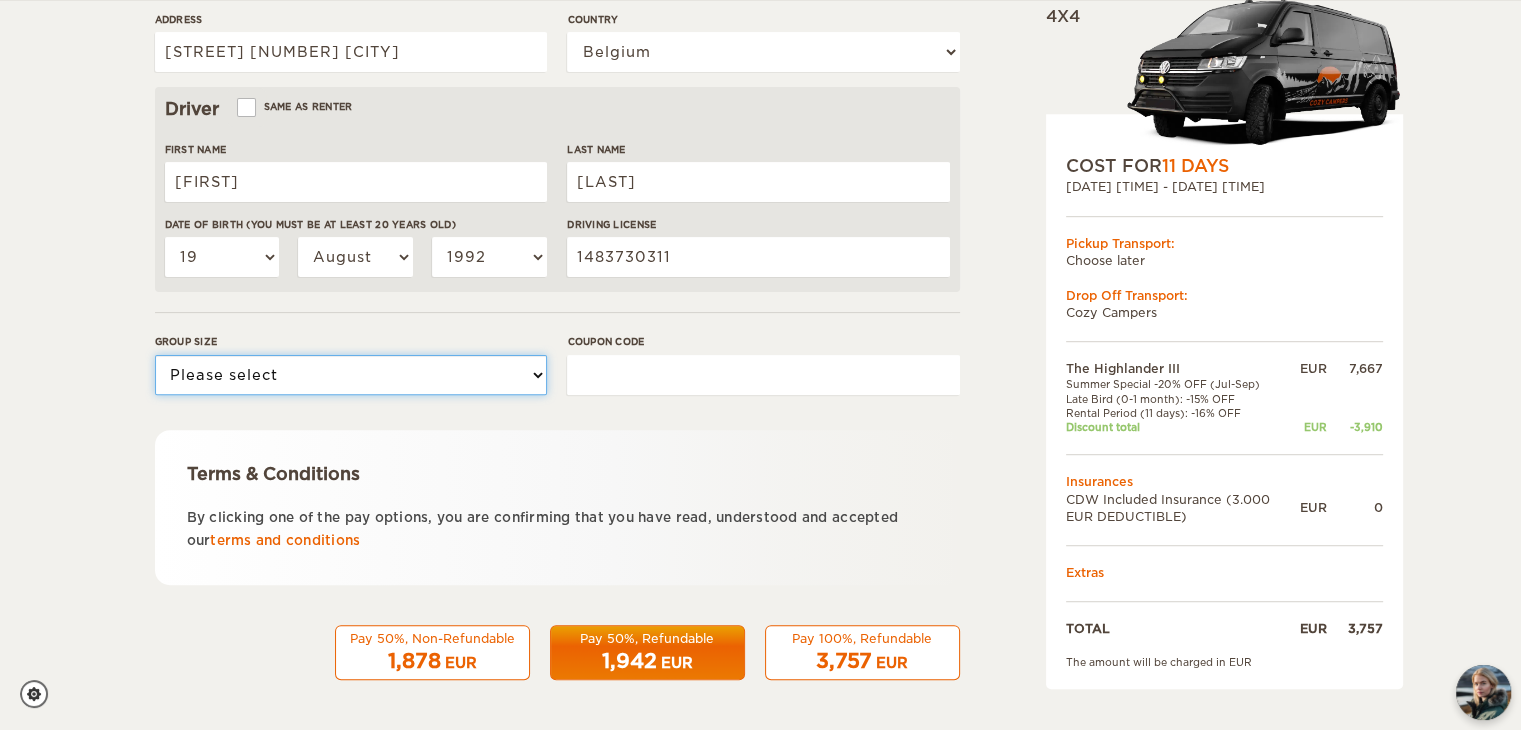 click on "Please select
1 2 3" at bounding box center (351, 375) 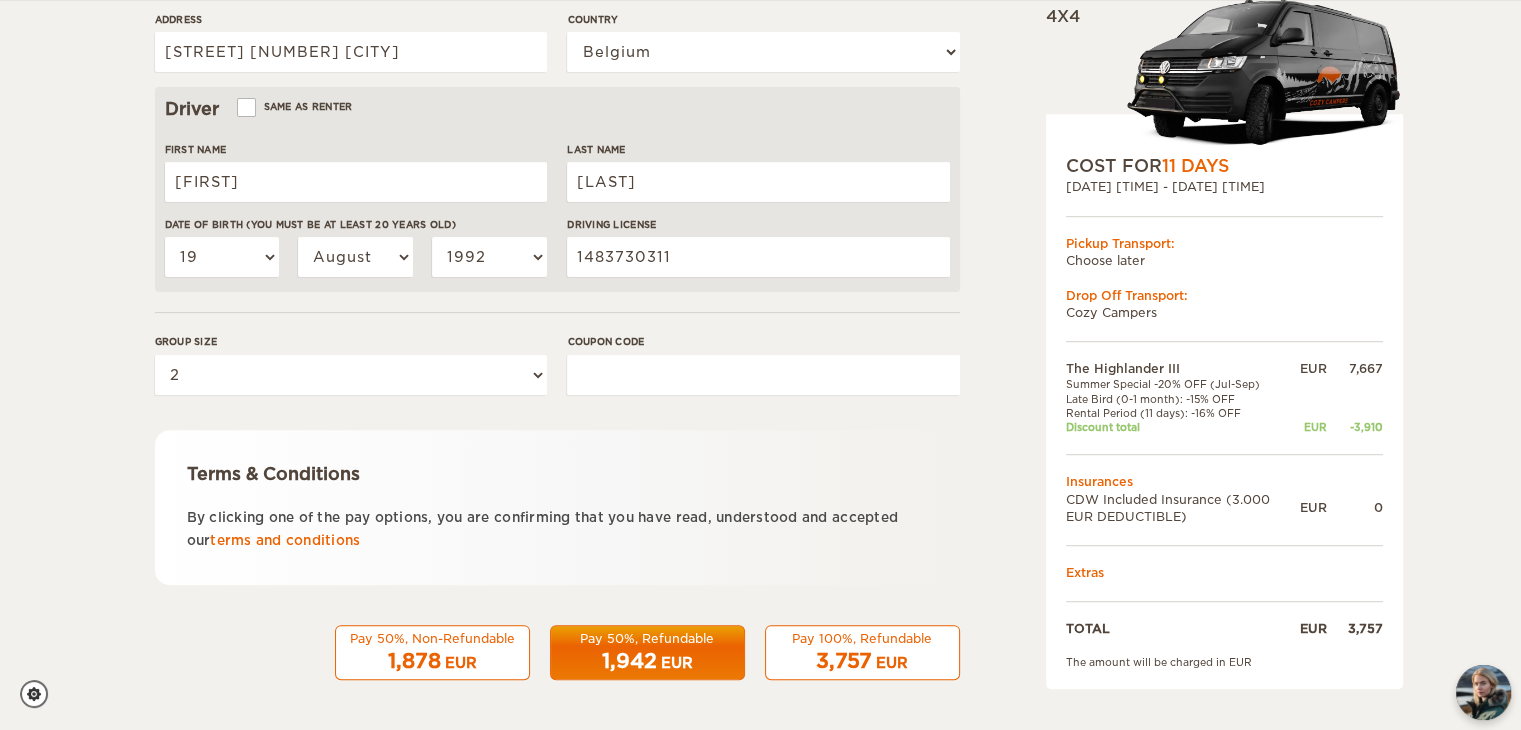 click on "The Highlander III
Expand
Collapse
Total
3,757
EUR
Automatic 4x4
COST FOR  11 Days
[DATE] [TIME] - [DATE] [TIME]
Pickup Transport:
Choose later
Drop Off Transport:
Cozy Campers
0" at bounding box center [760, 80] 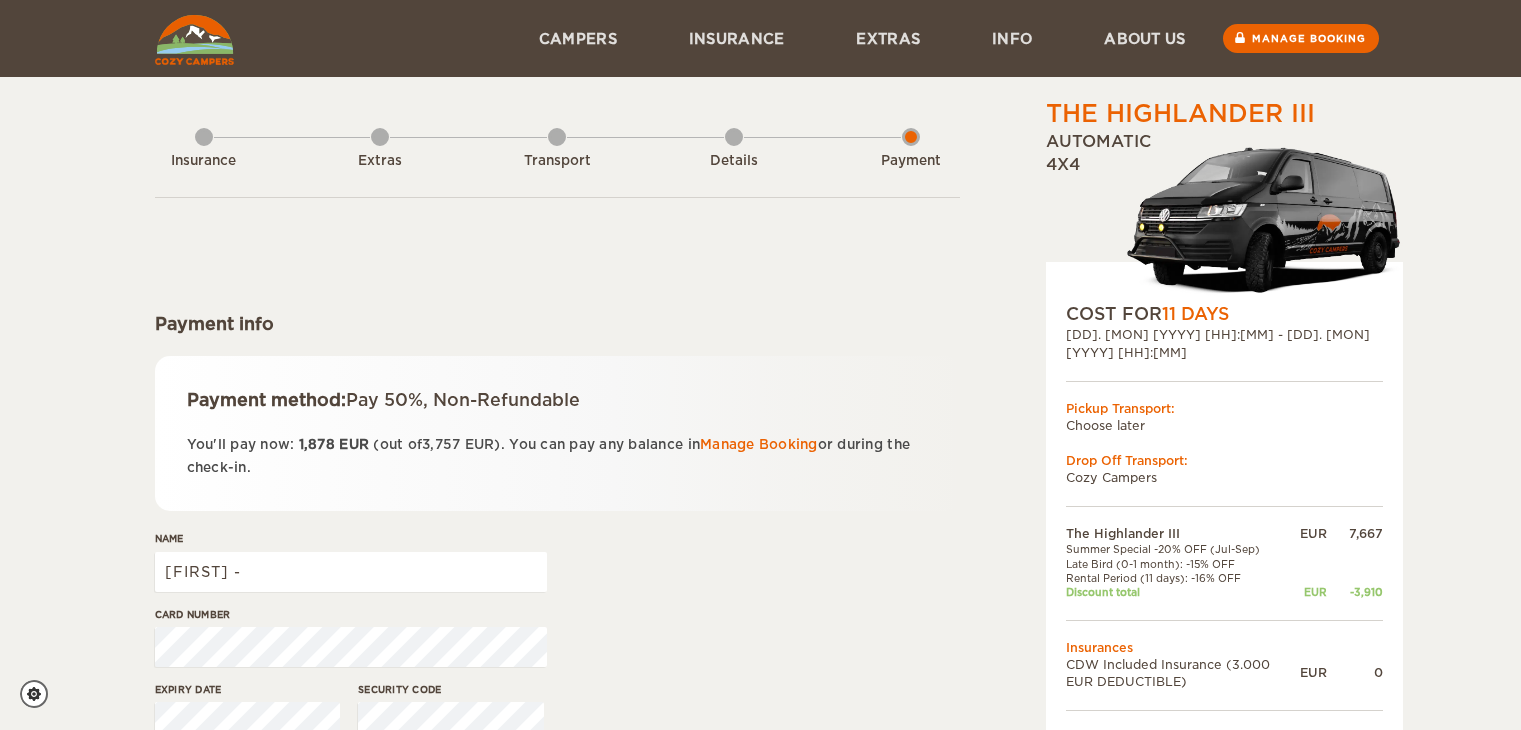 scroll, scrollTop: 0, scrollLeft: 0, axis: both 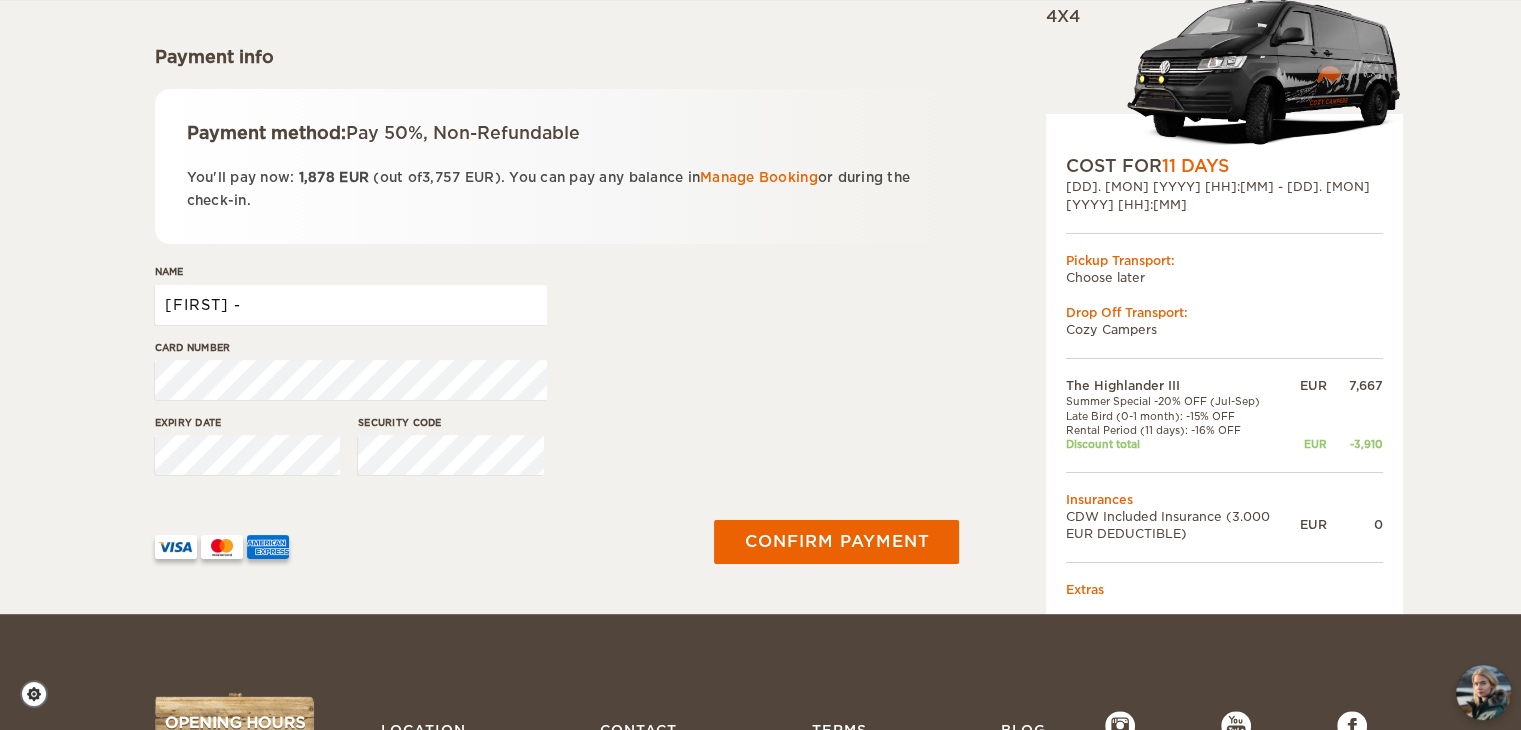 click on "[FIRST] -" at bounding box center [351, 305] 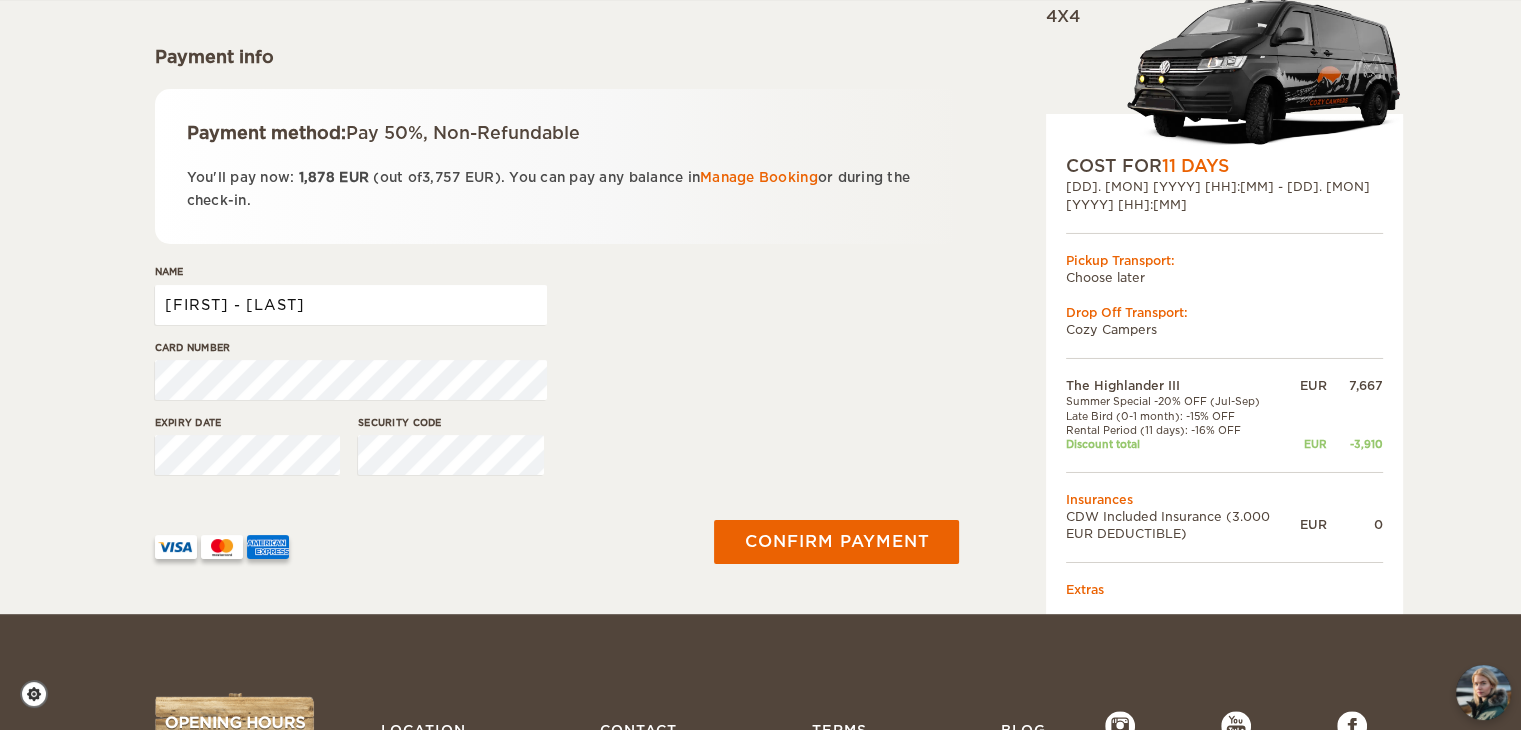 click on "[FIRST] - [LAST]" at bounding box center [351, 305] 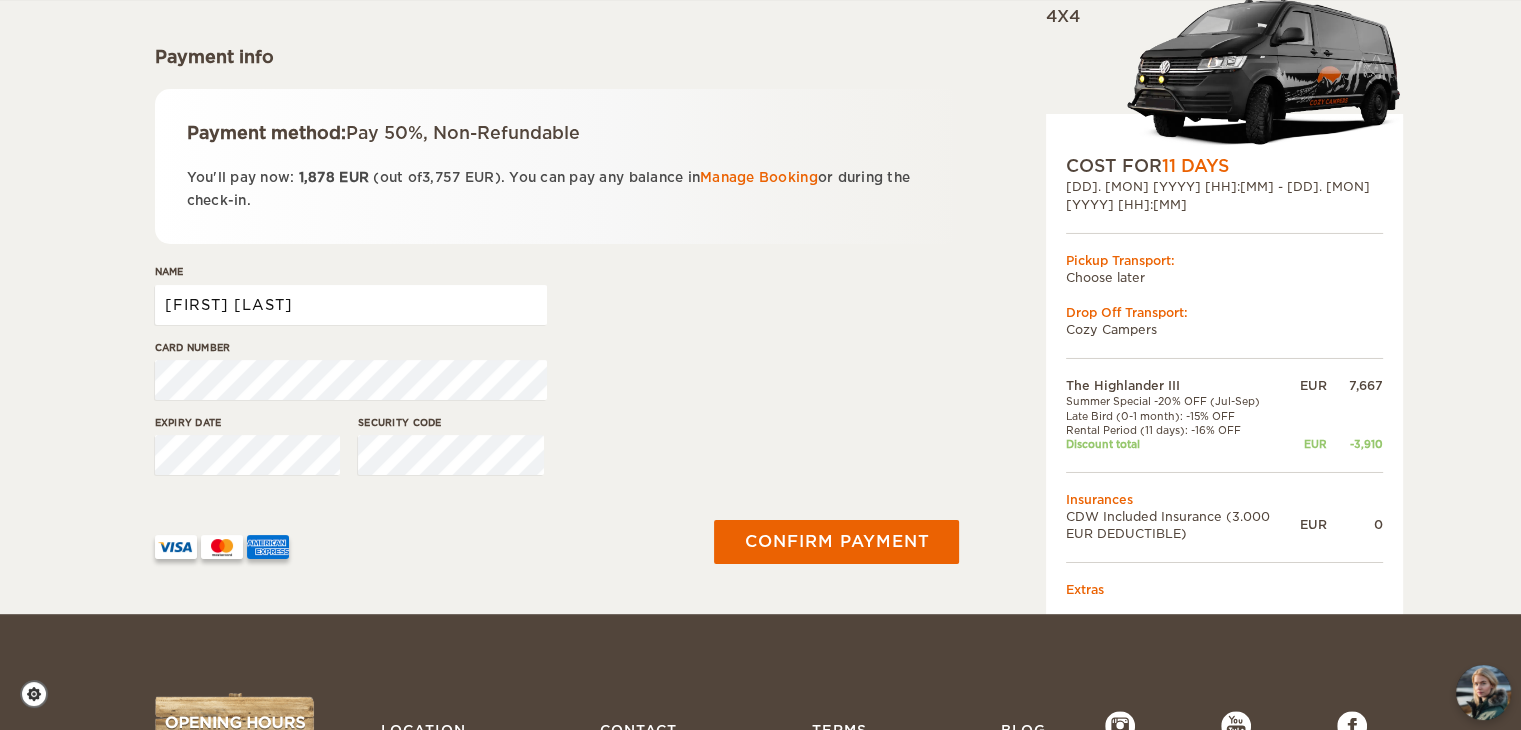 type on "[FIRST] [LAST]" 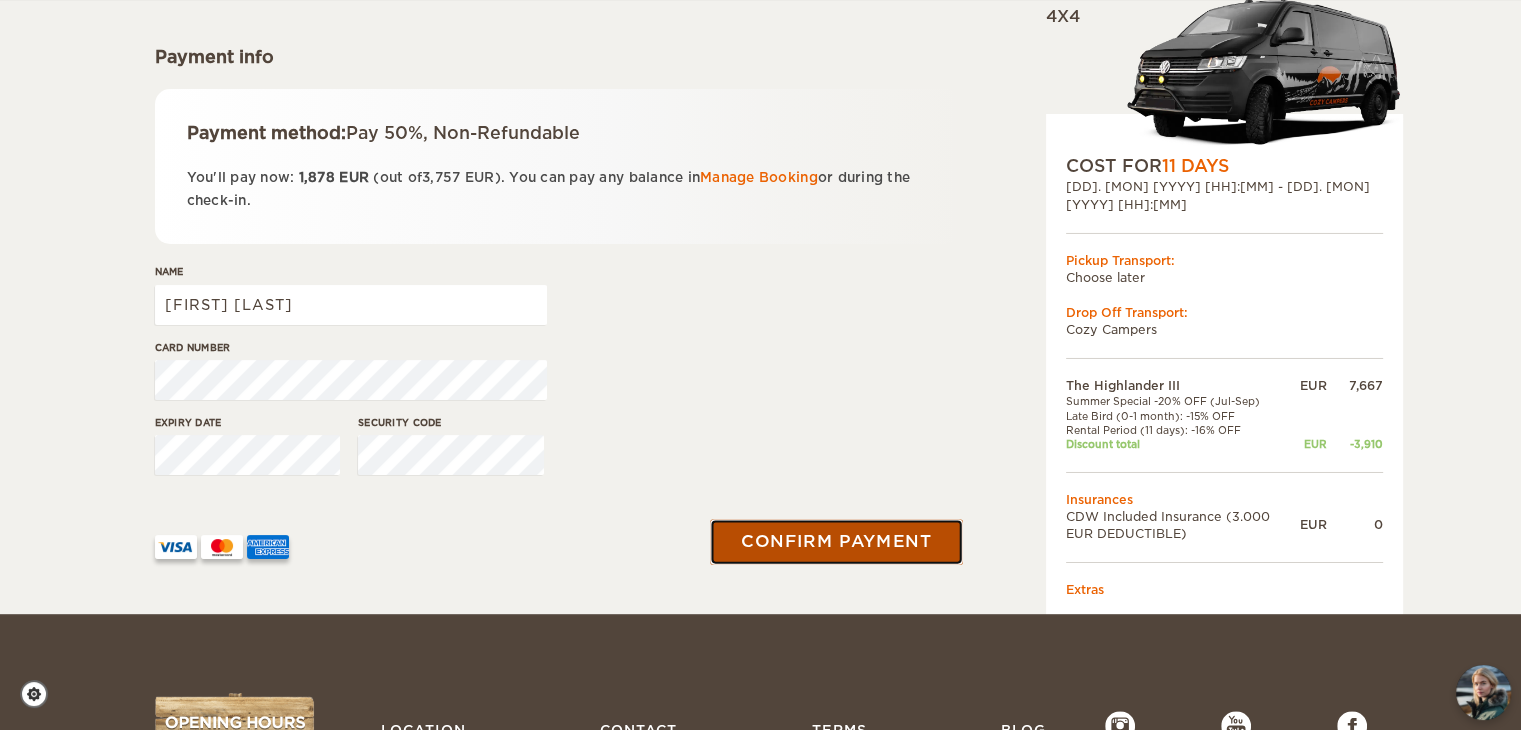 click on "Confirm payment" at bounding box center (837, 542) 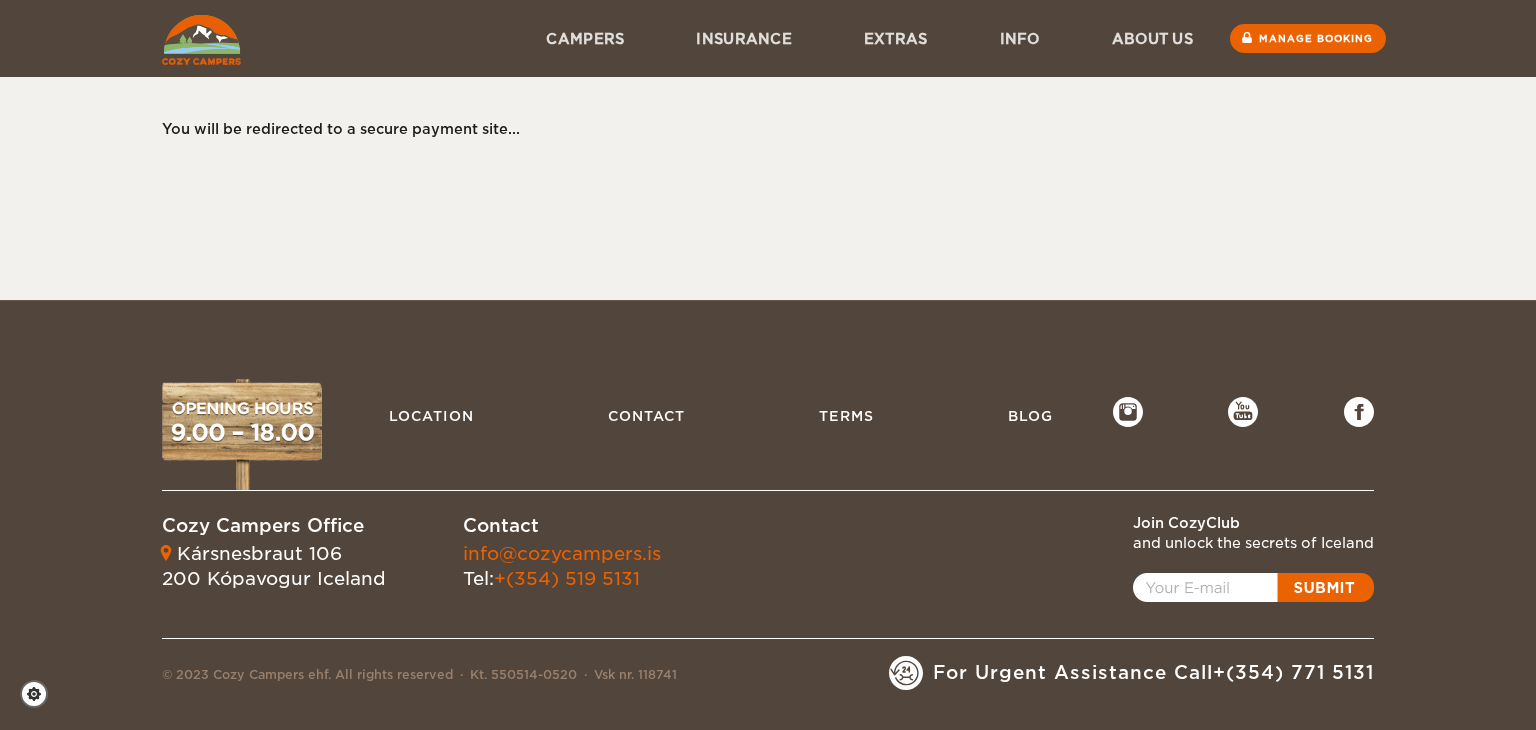scroll, scrollTop: 0, scrollLeft: 0, axis: both 